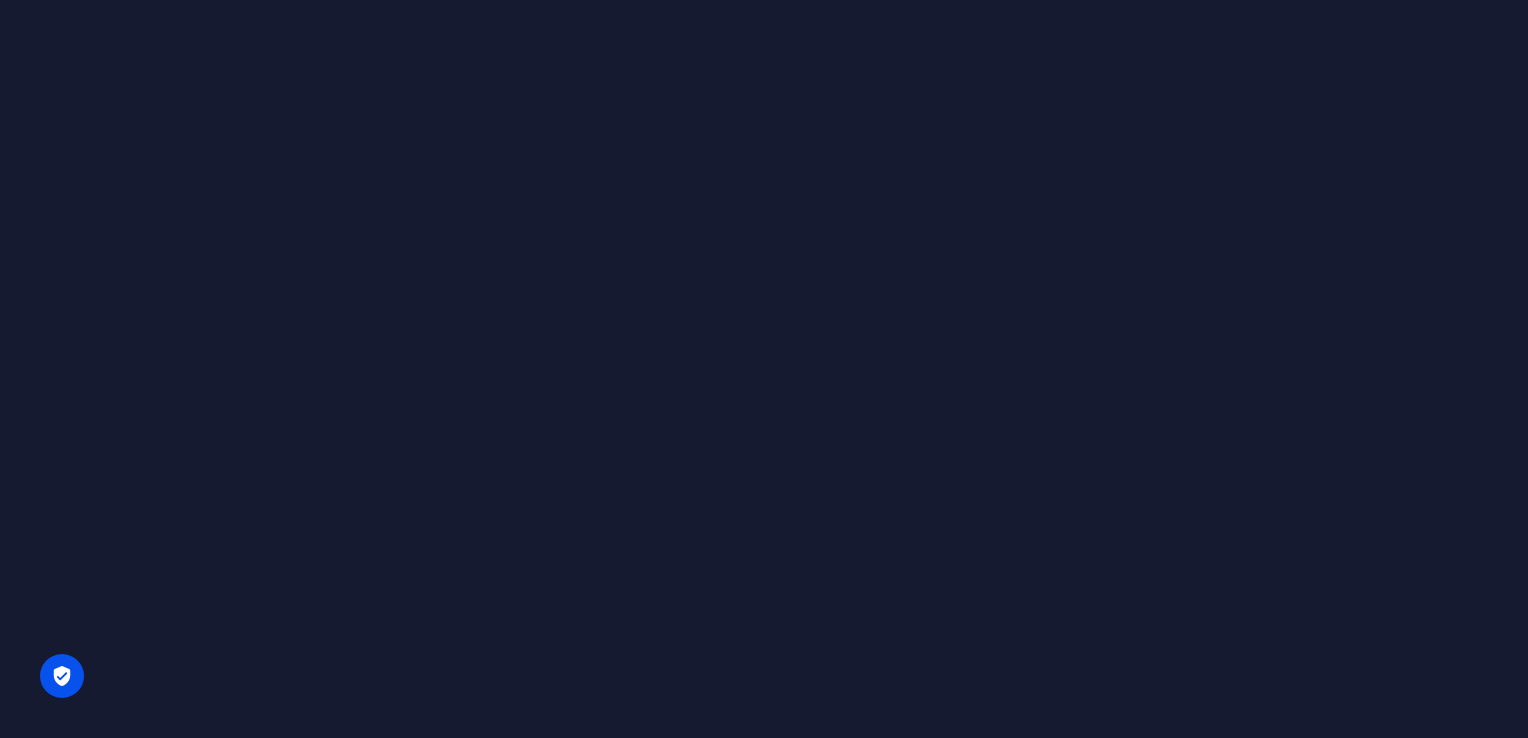 scroll, scrollTop: 0, scrollLeft: 0, axis: both 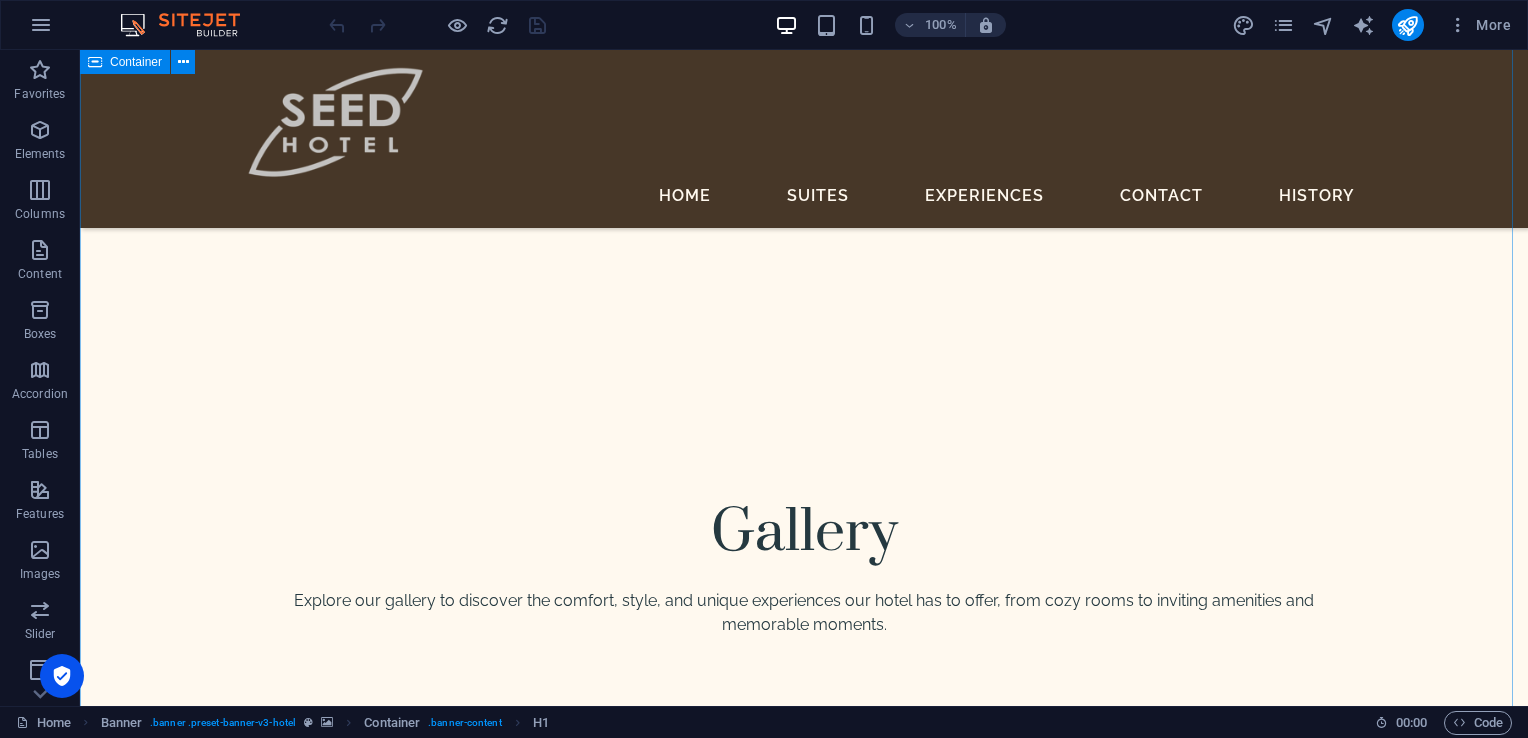 click on "Gallery Explore our gallery to discover the comfort, style, and unique experiences our hotel has to offer, from cozy rooms to inviting amenities and memorable moments. Overview             SEED Hotel, the newest boutique destination along [GEOGRAPHIC_DATA] in [GEOGRAPHIC_DATA], offers more than just a place to stay. With comfortable rooms, vibrant KTV lounges, and diverse dining options, along with our soon-to-open swimming pool and spas, we focus on personalized service to make every guest feel valued. Our goal is to create memorable experiences by exceeding guests' expectations and making their every stay a moment worth sharing. BOOK A STAY" at bounding box center [804, 2506] 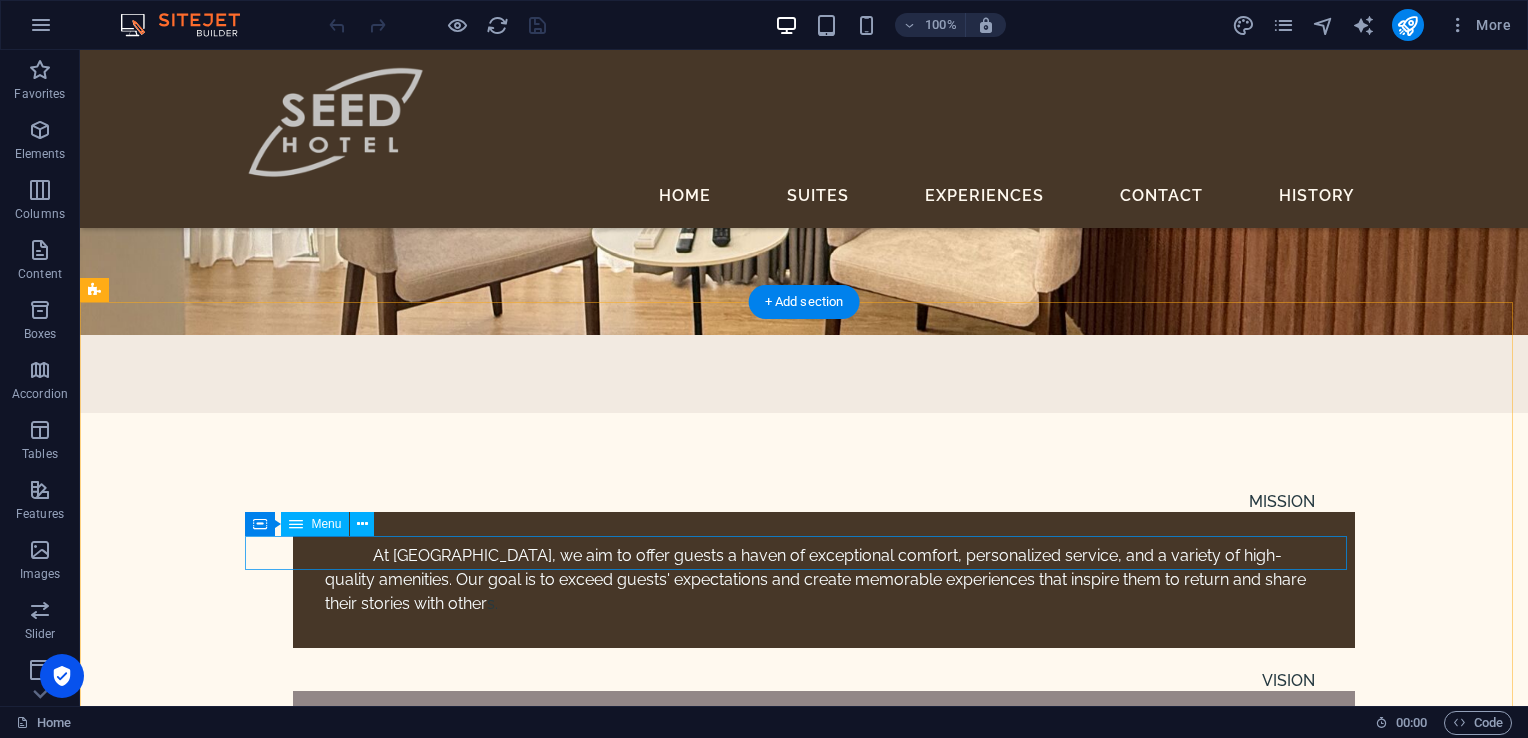scroll, scrollTop: 7201, scrollLeft: 0, axis: vertical 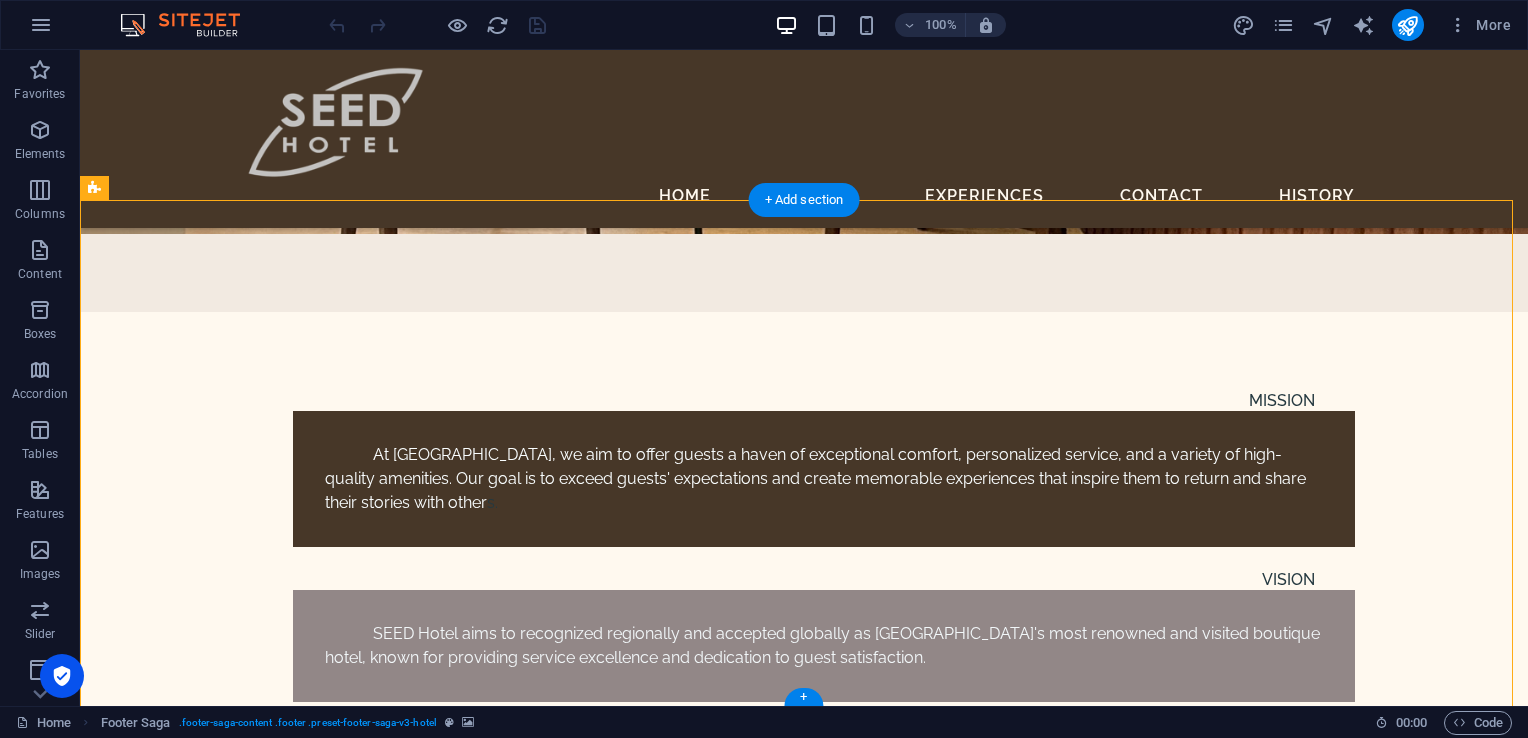 click at bounding box center [655, 15048] 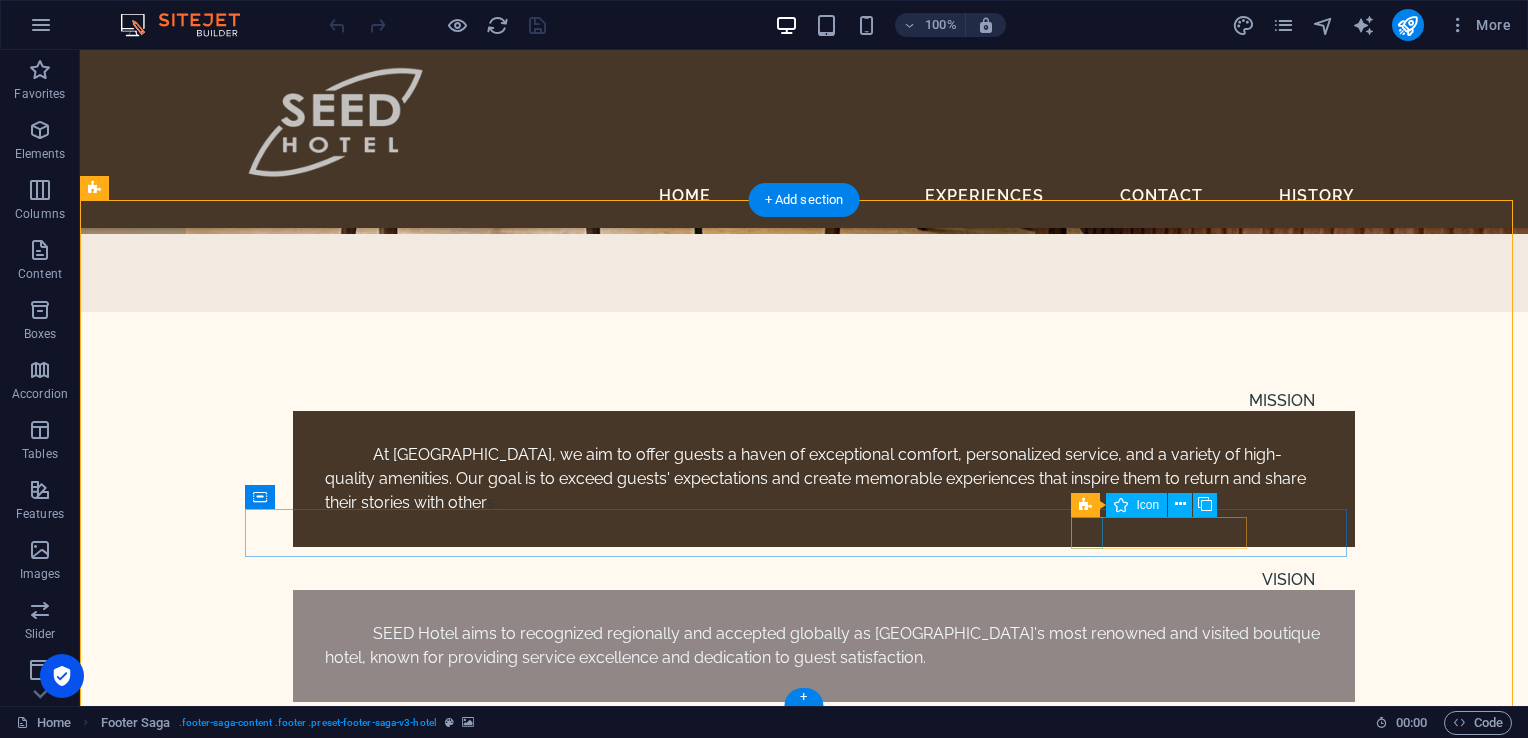 click at bounding box center (655, 15048) 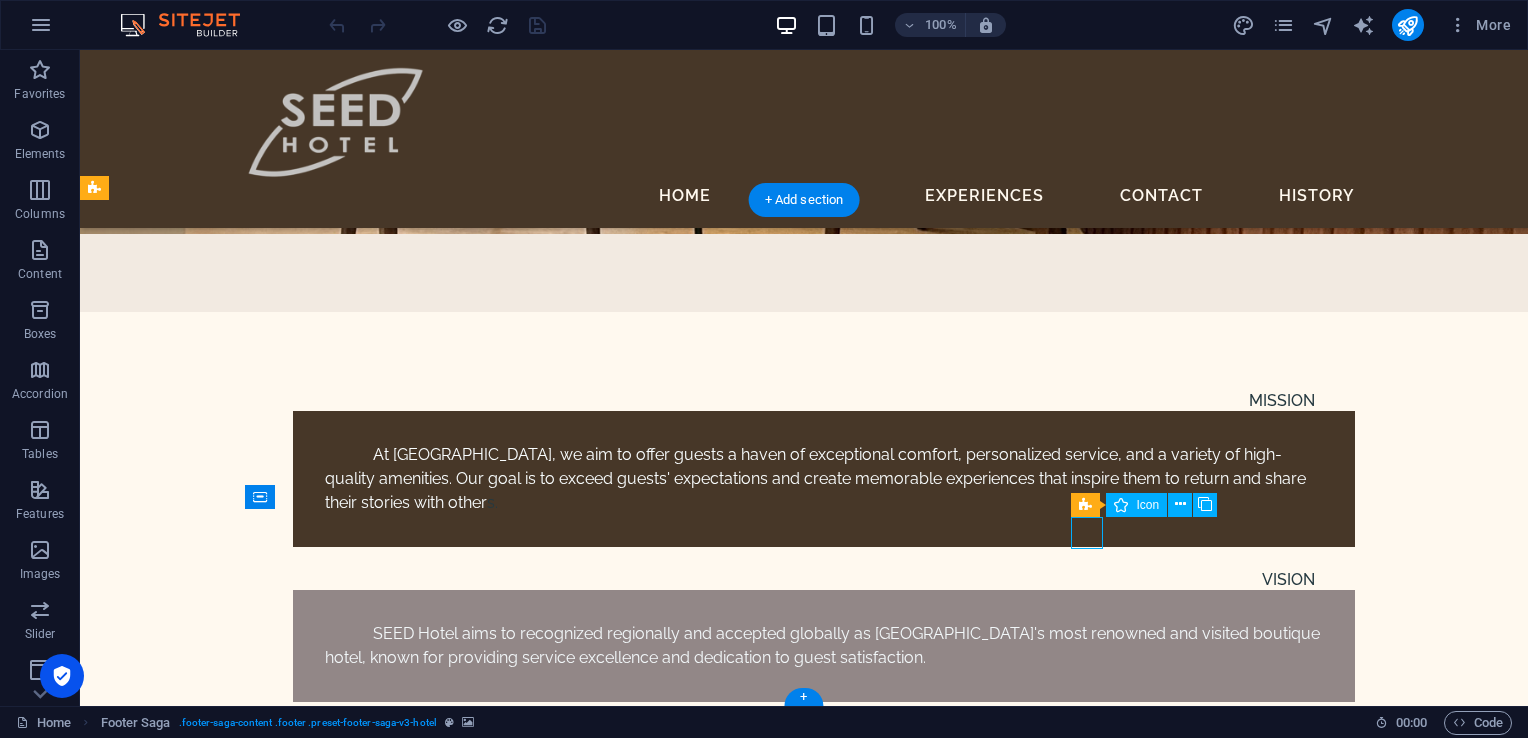 click at bounding box center [655, 15048] 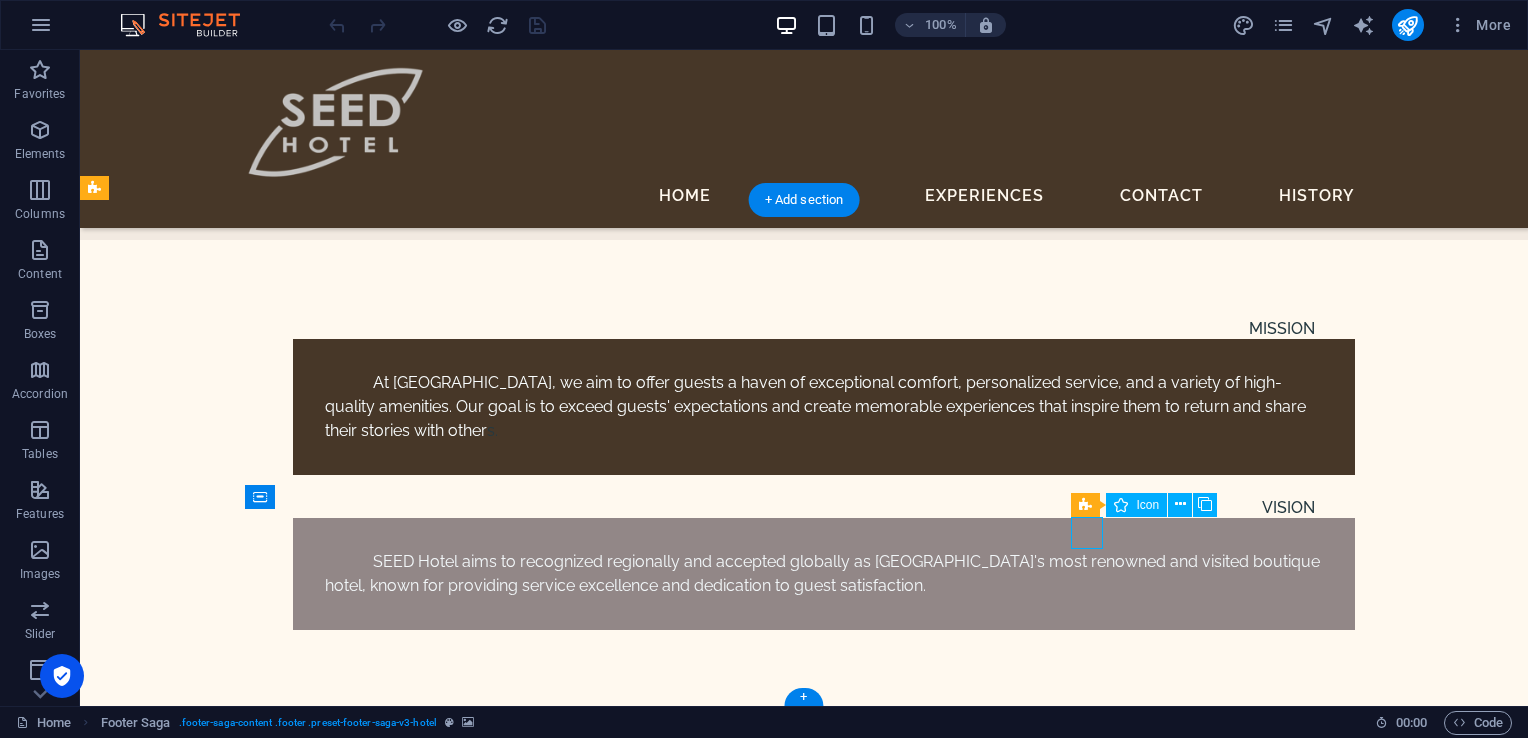 select on "xMidYMid" 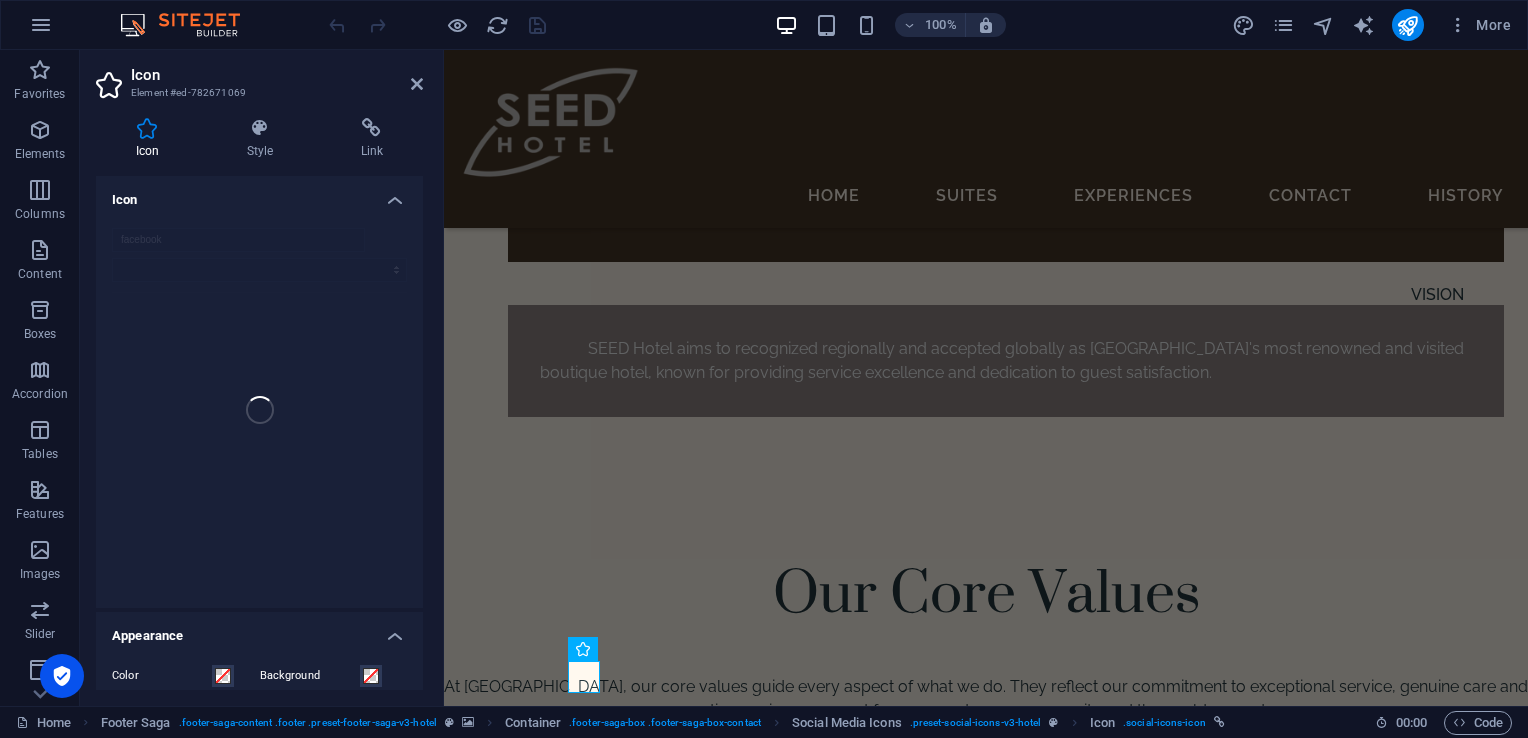 scroll, scrollTop: 7157, scrollLeft: 0, axis: vertical 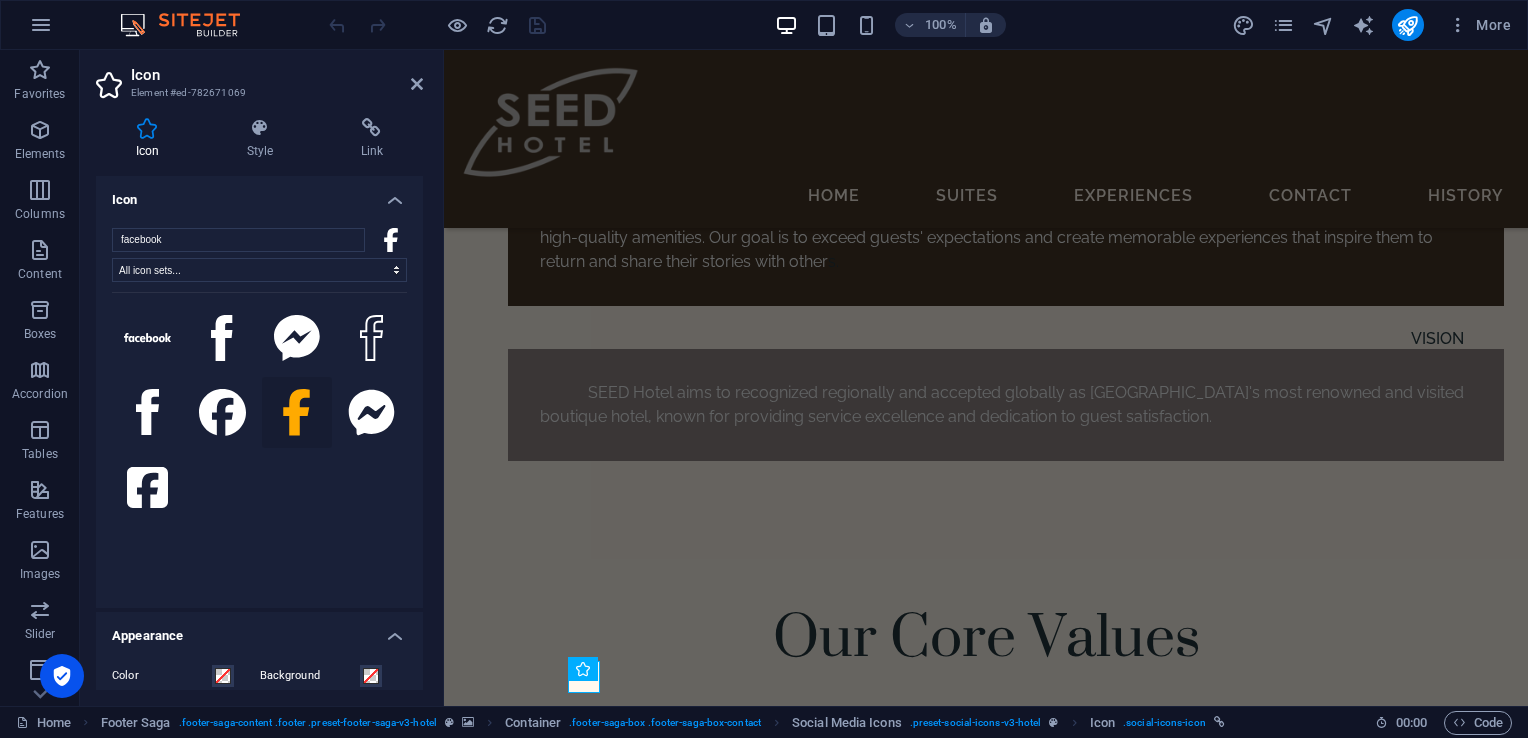 click at bounding box center [986, 14203] 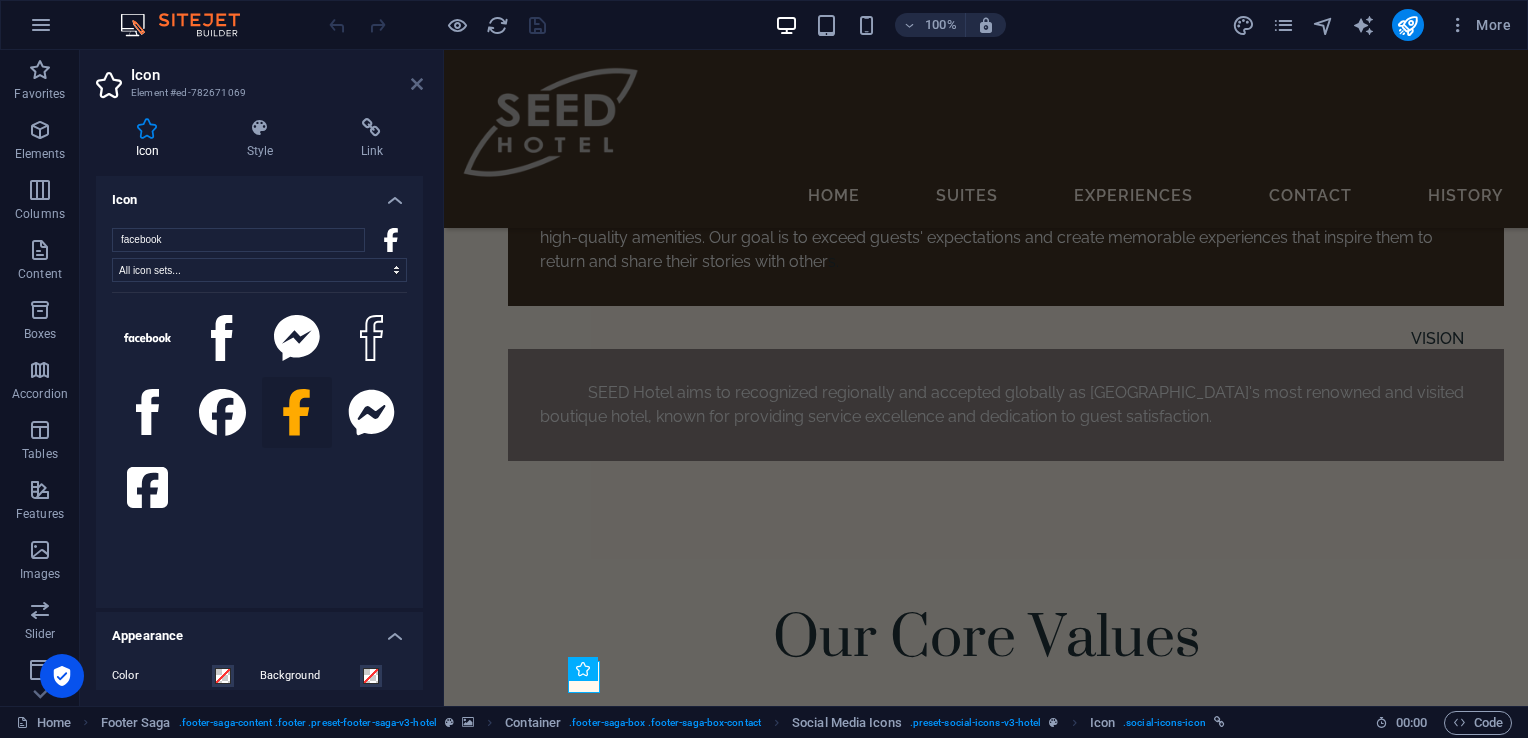 drag, startPoint x: 336, startPoint y: 30, endPoint x: 413, endPoint y: 82, distance: 92.91394 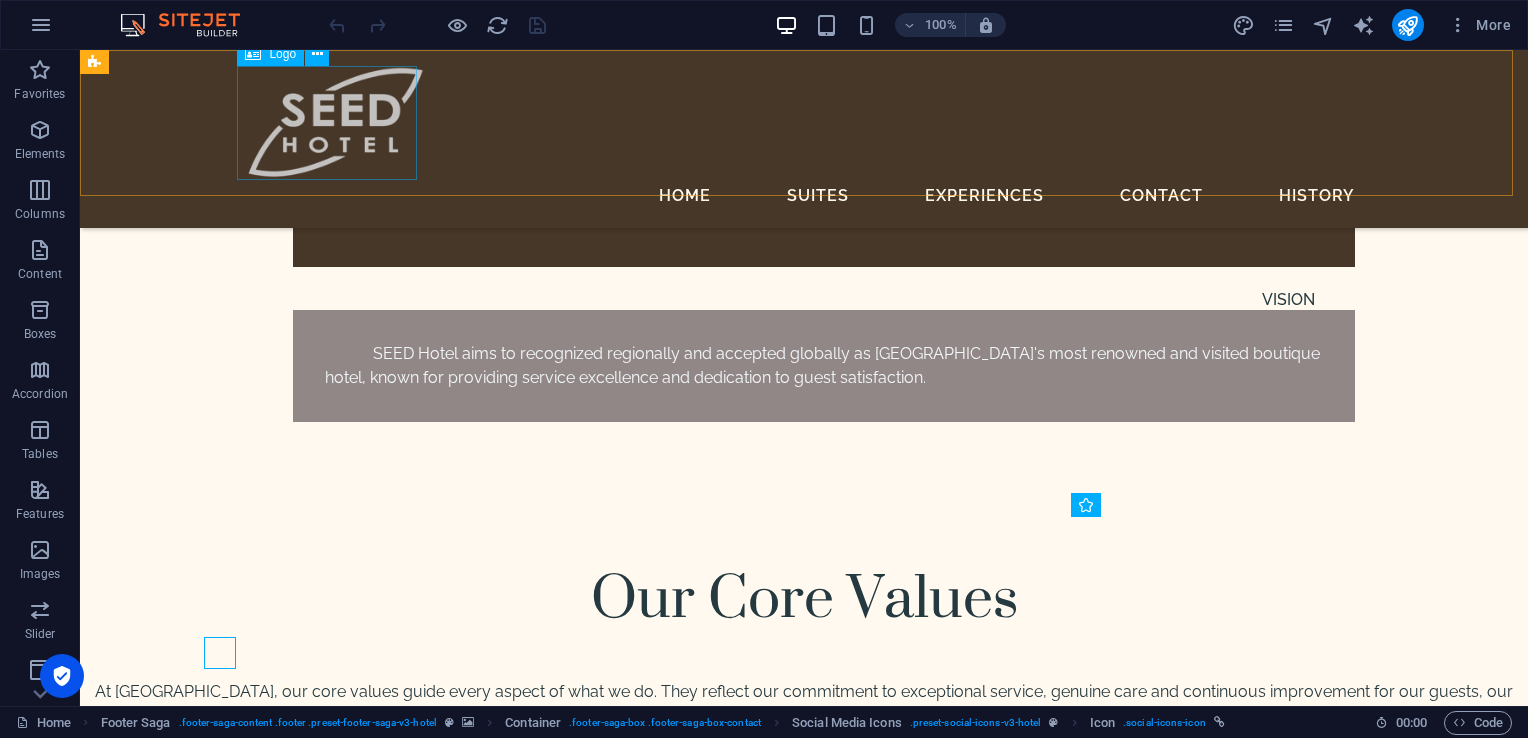 scroll, scrollTop: 7201, scrollLeft: 0, axis: vertical 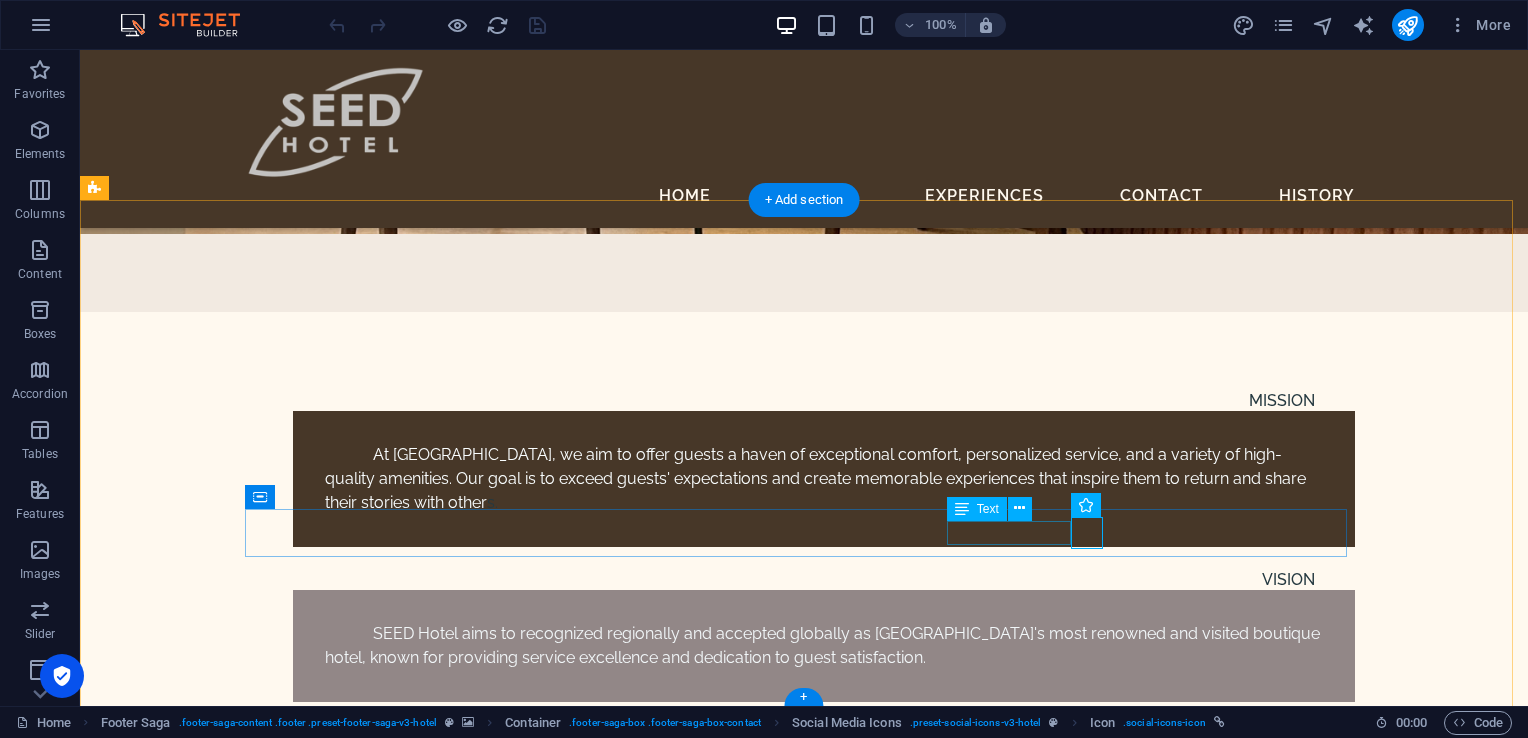 click on "[PHONE_NUMBER]" at bounding box center [655, 15020] 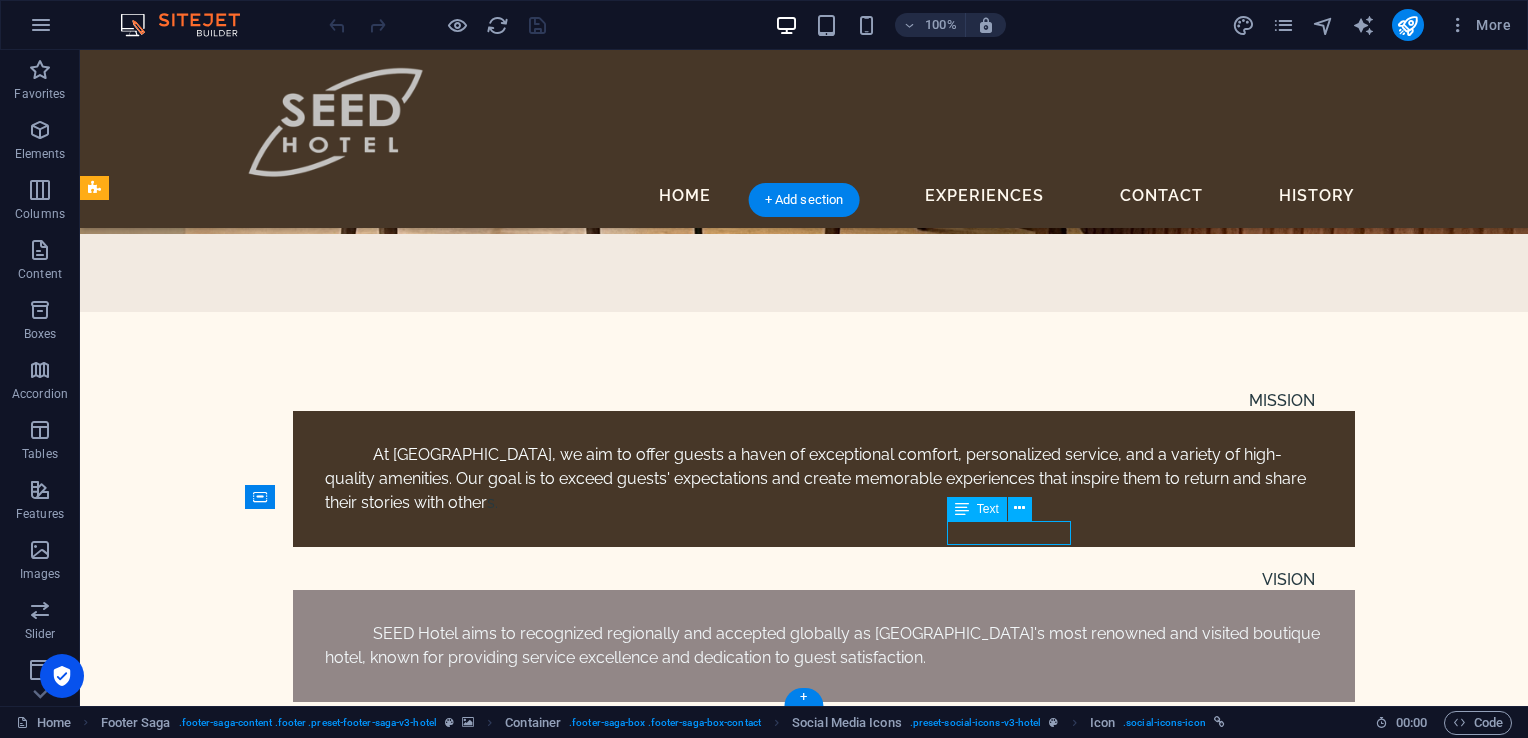 click on "[PHONE_NUMBER]" at bounding box center [655, 15020] 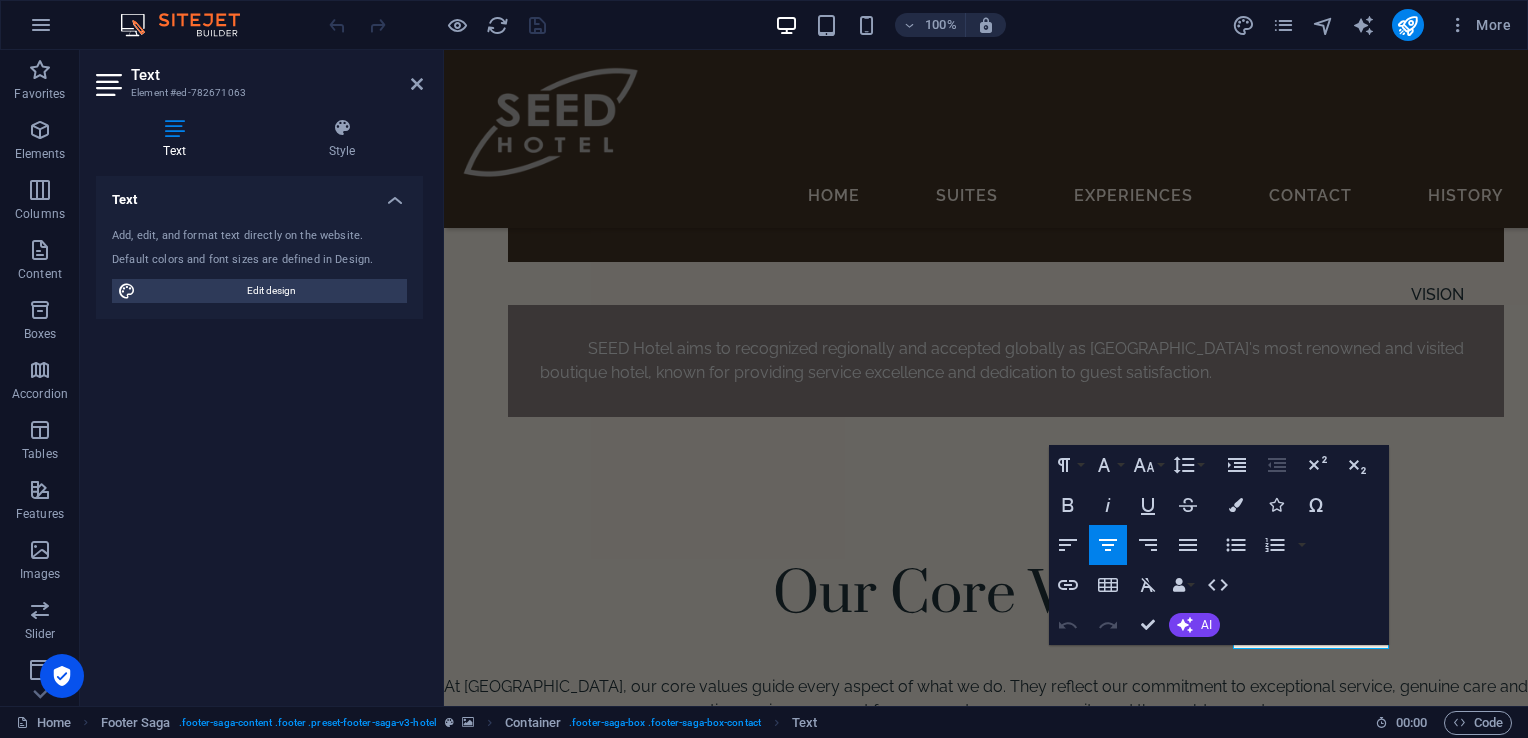 scroll, scrollTop: 7157, scrollLeft: 0, axis: vertical 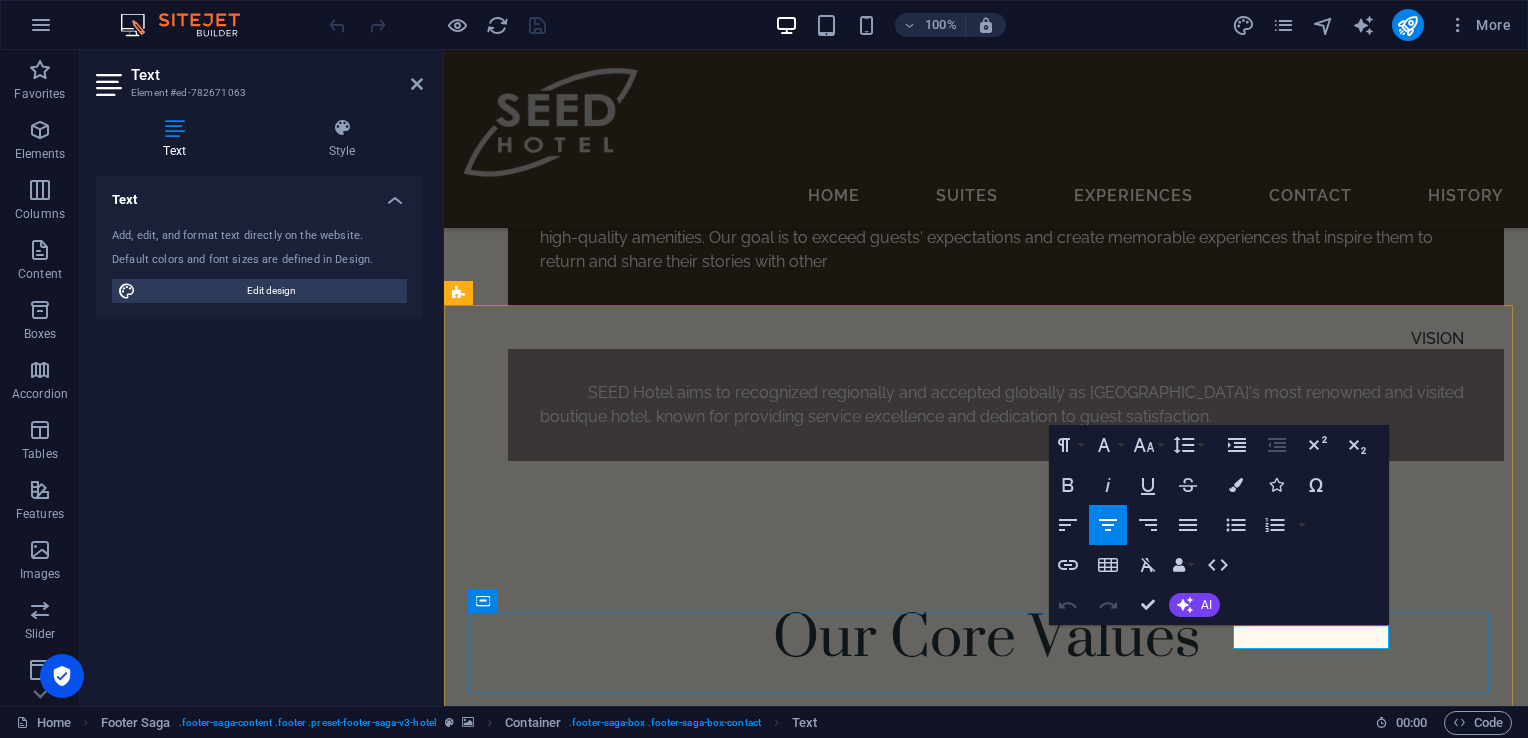 click on "[PHONE_NUMBER]" at bounding box center [986, 14794] 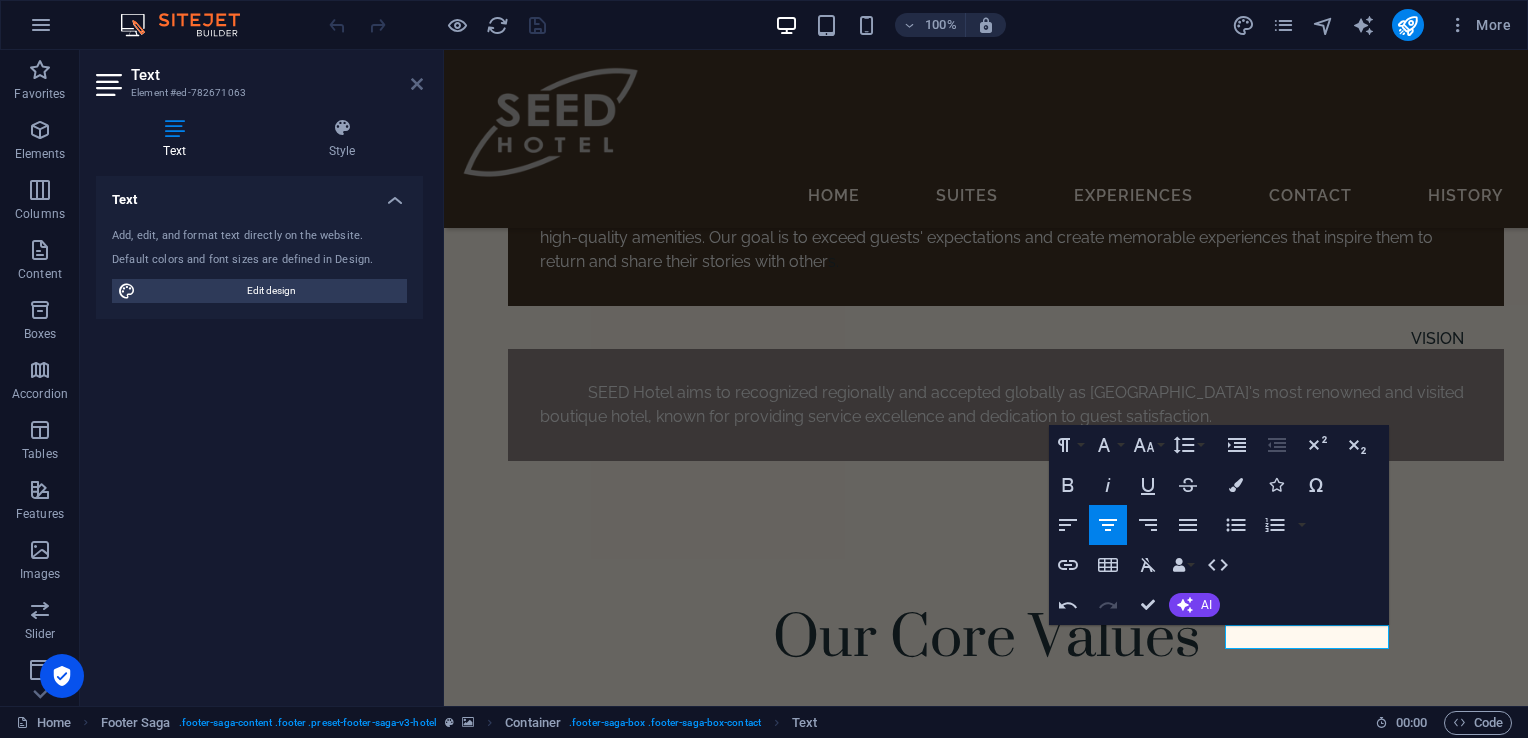 click at bounding box center [417, 84] 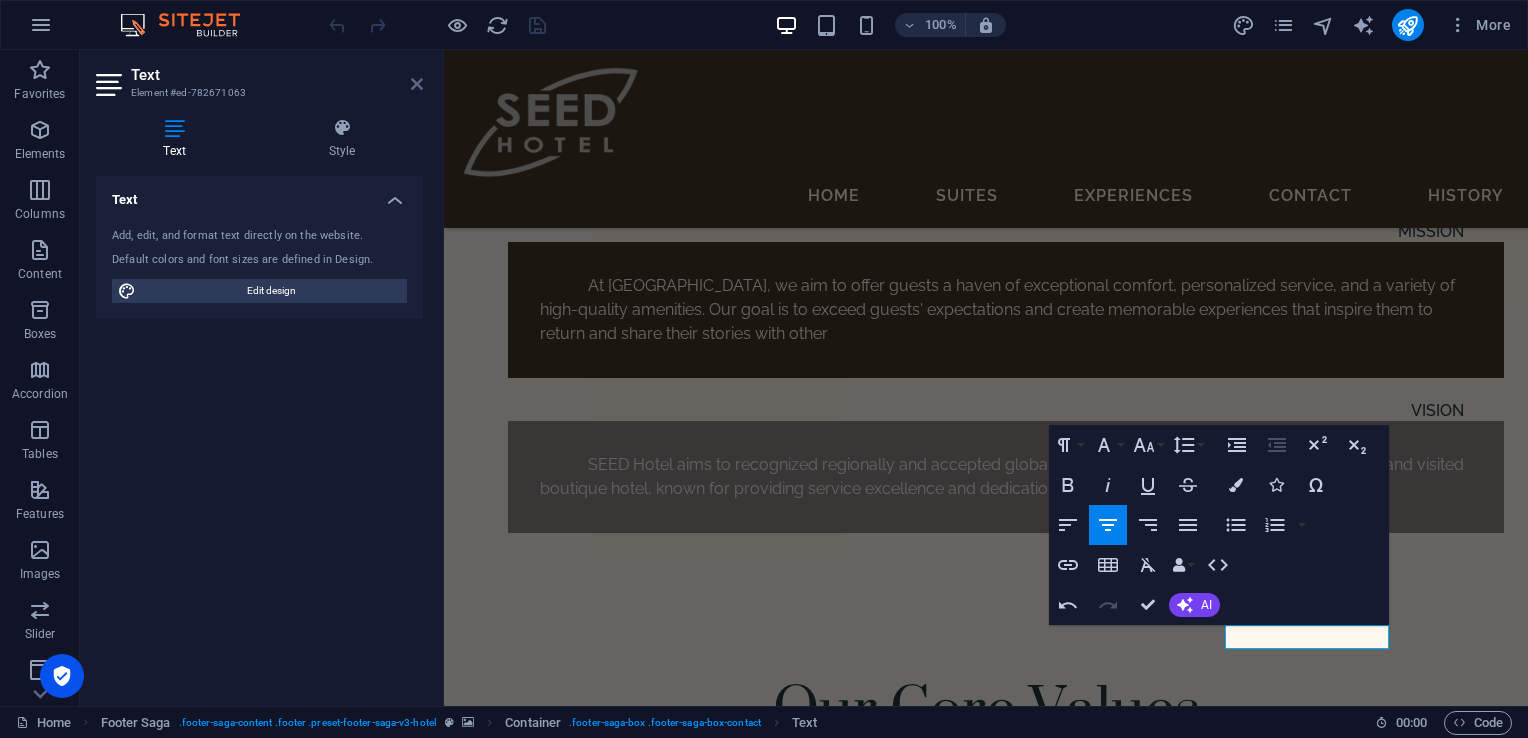 scroll, scrollTop: 7201, scrollLeft: 0, axis: vertical 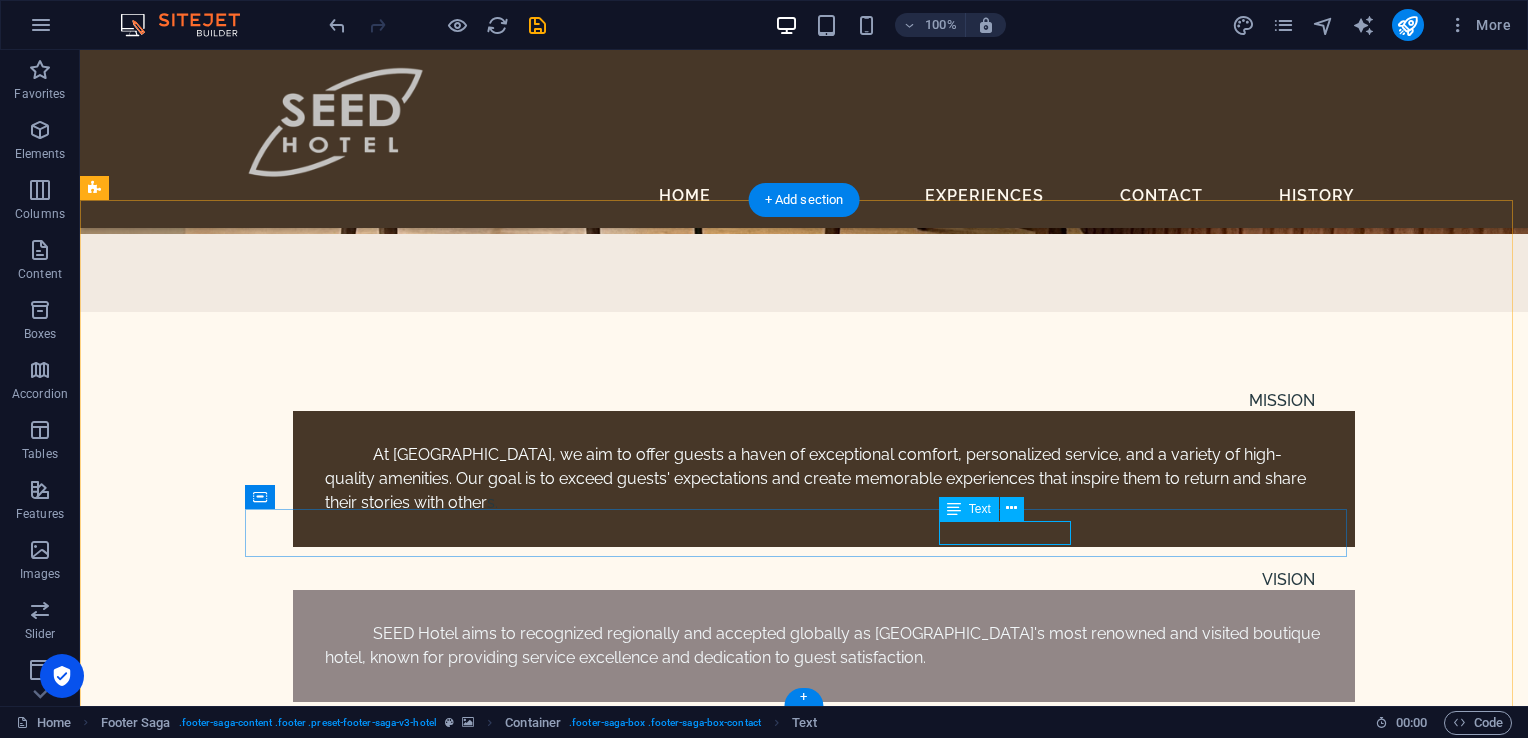 click on "[PHONE_NUMBER]" at bounding box center (655, 15020) 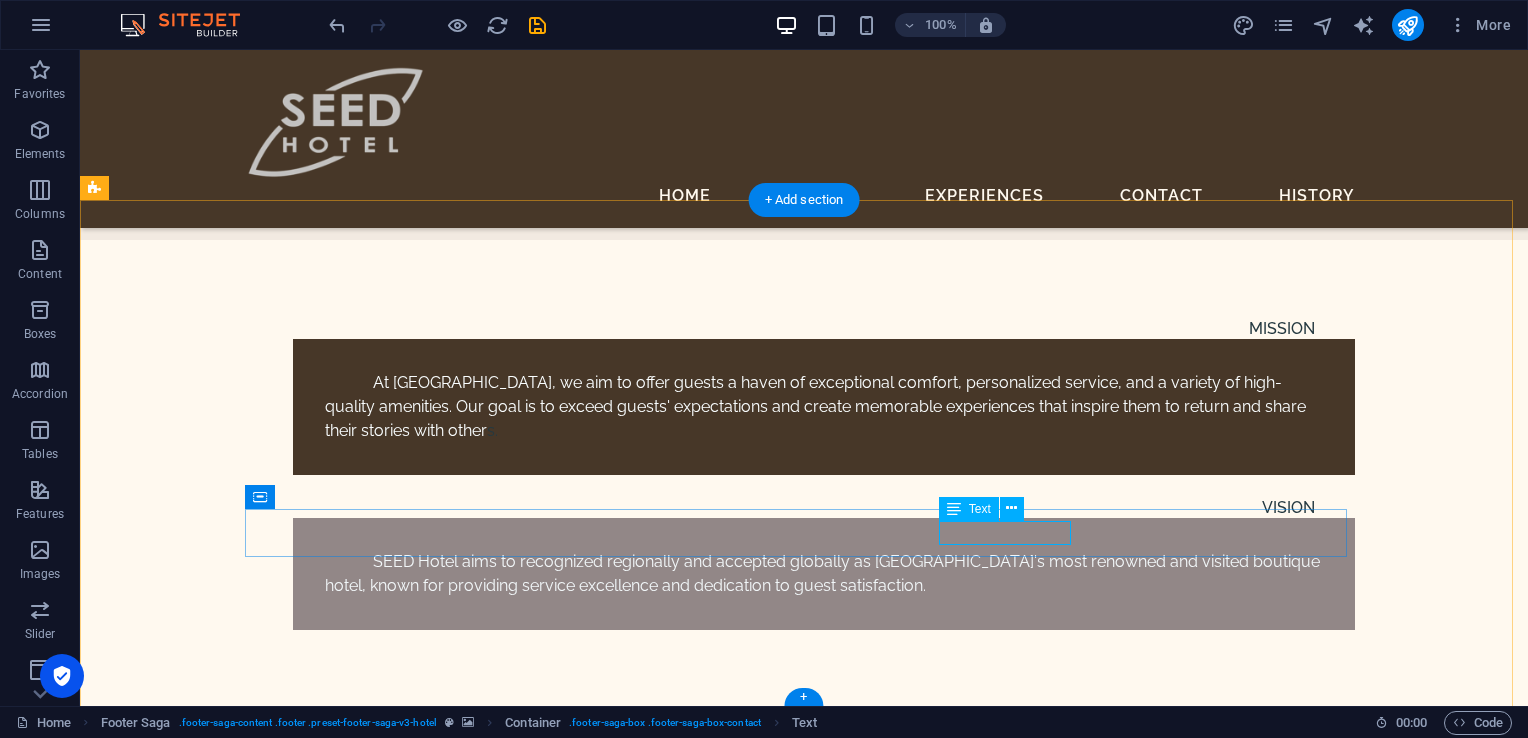 scroll, scrollTop: 7157, scrollLeft: 0, axis: vertical 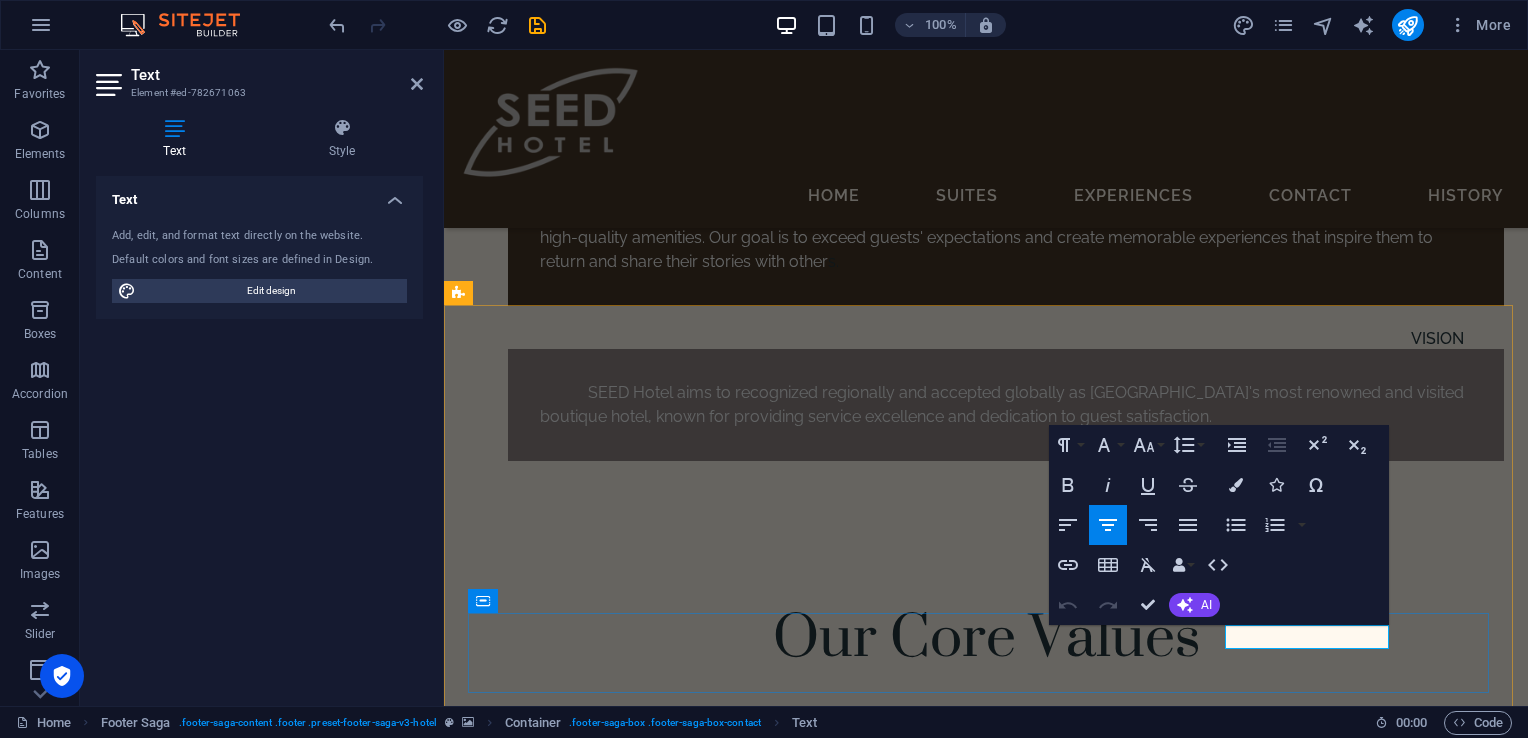 click on "[PHONE_NUMBER]" at bounding box center (986, 14794) 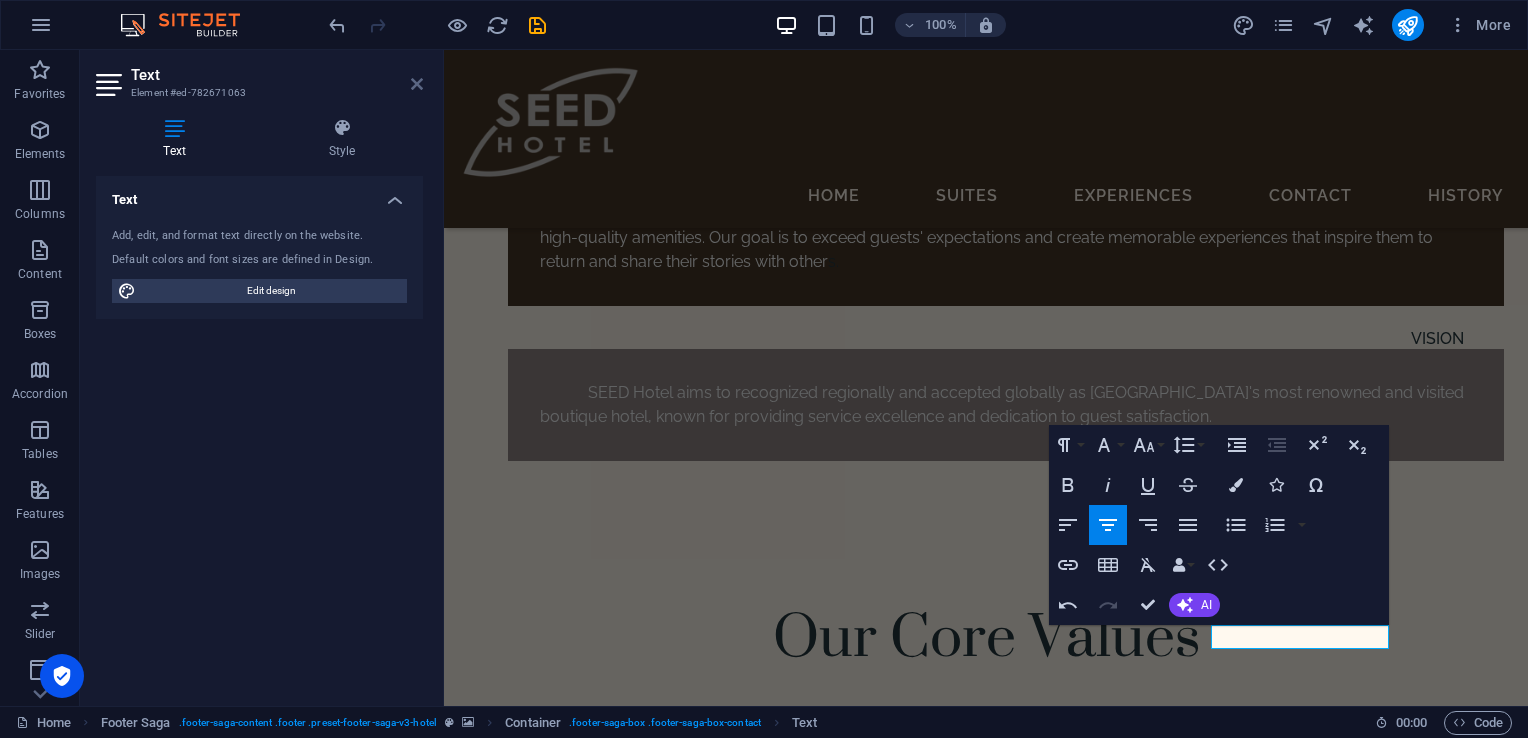 click at bounding box center [417, 84] 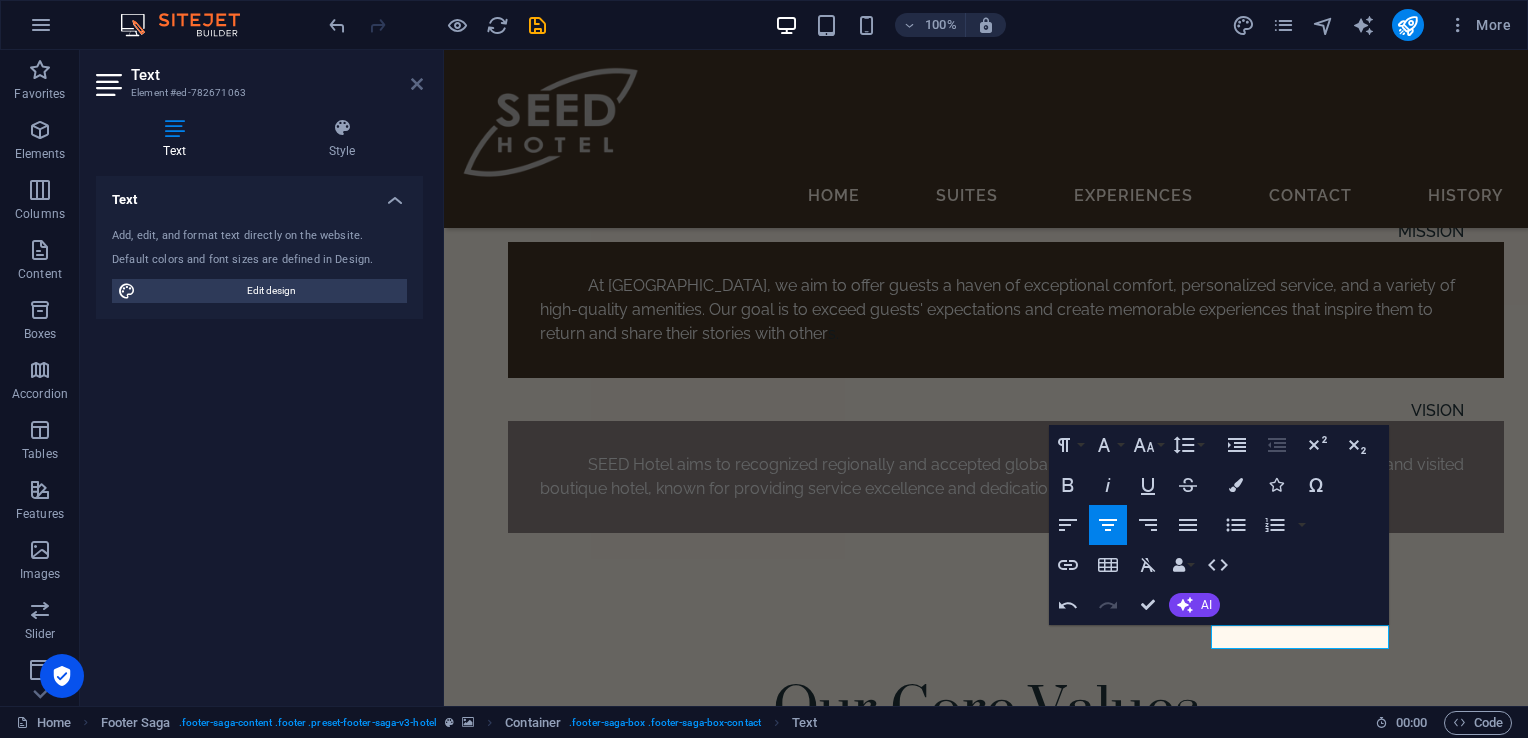 scroll, scrollTop: 7201, scrollLeft: 0, axis: vertical 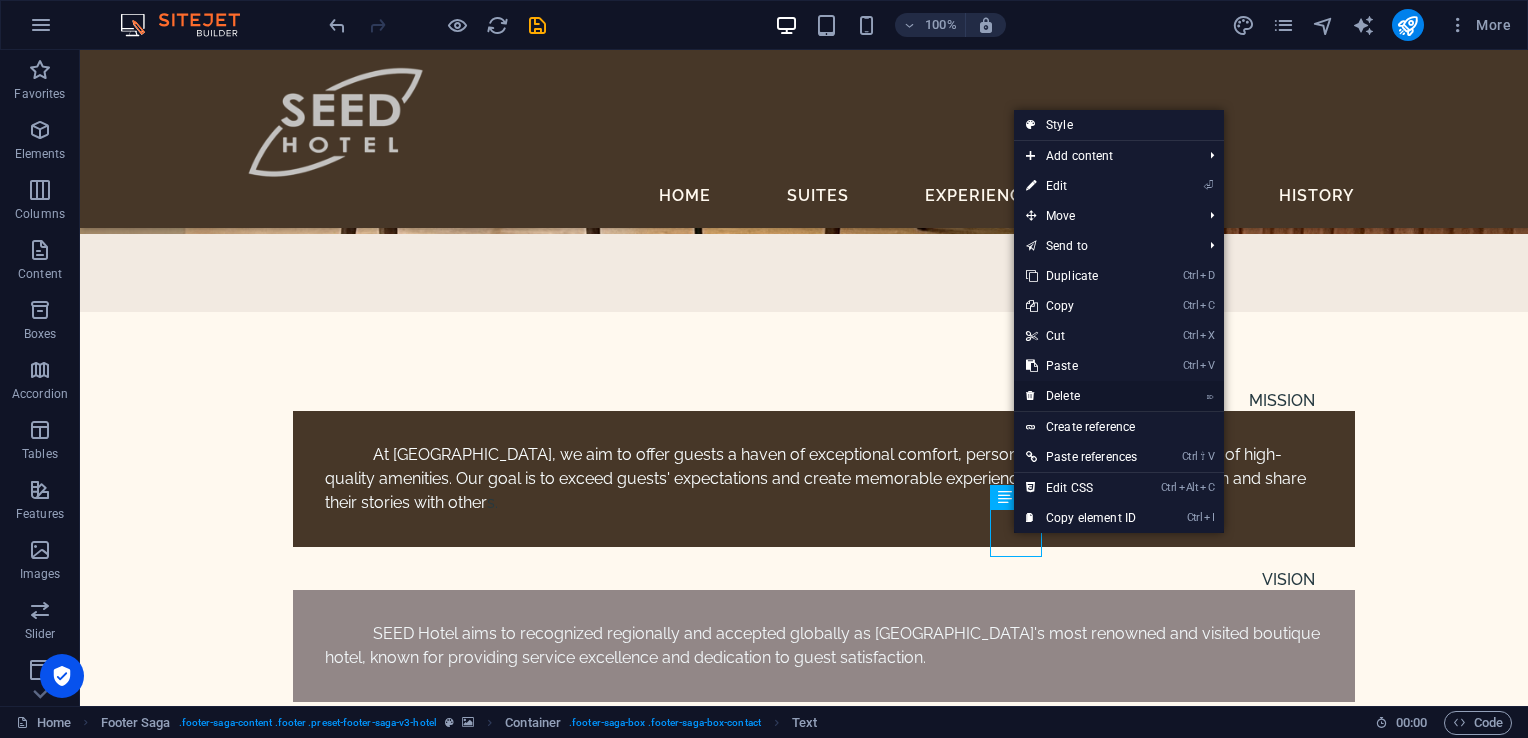click on "⌦  Delete" at bounding box center (1081, 396) 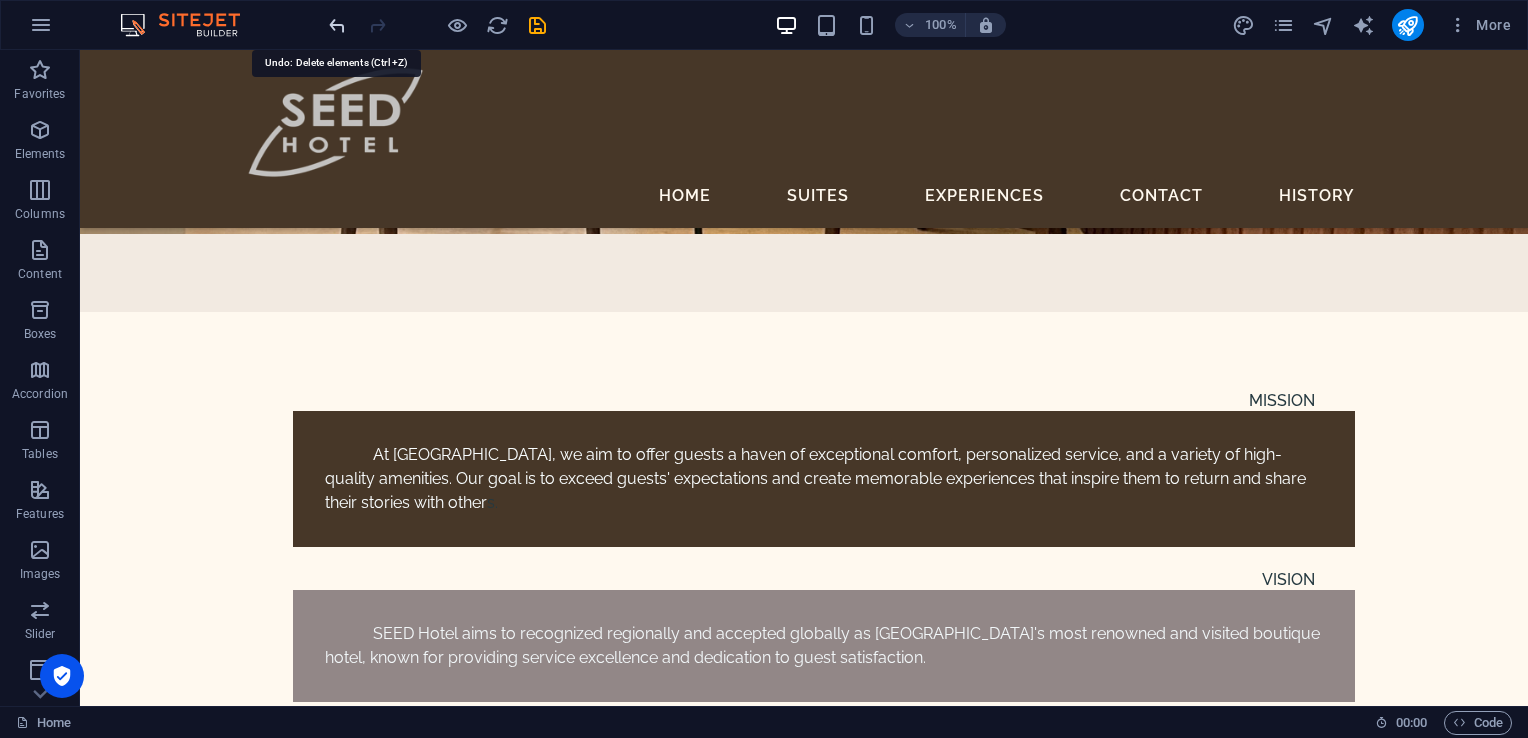 click at bounding box center [337, 25] 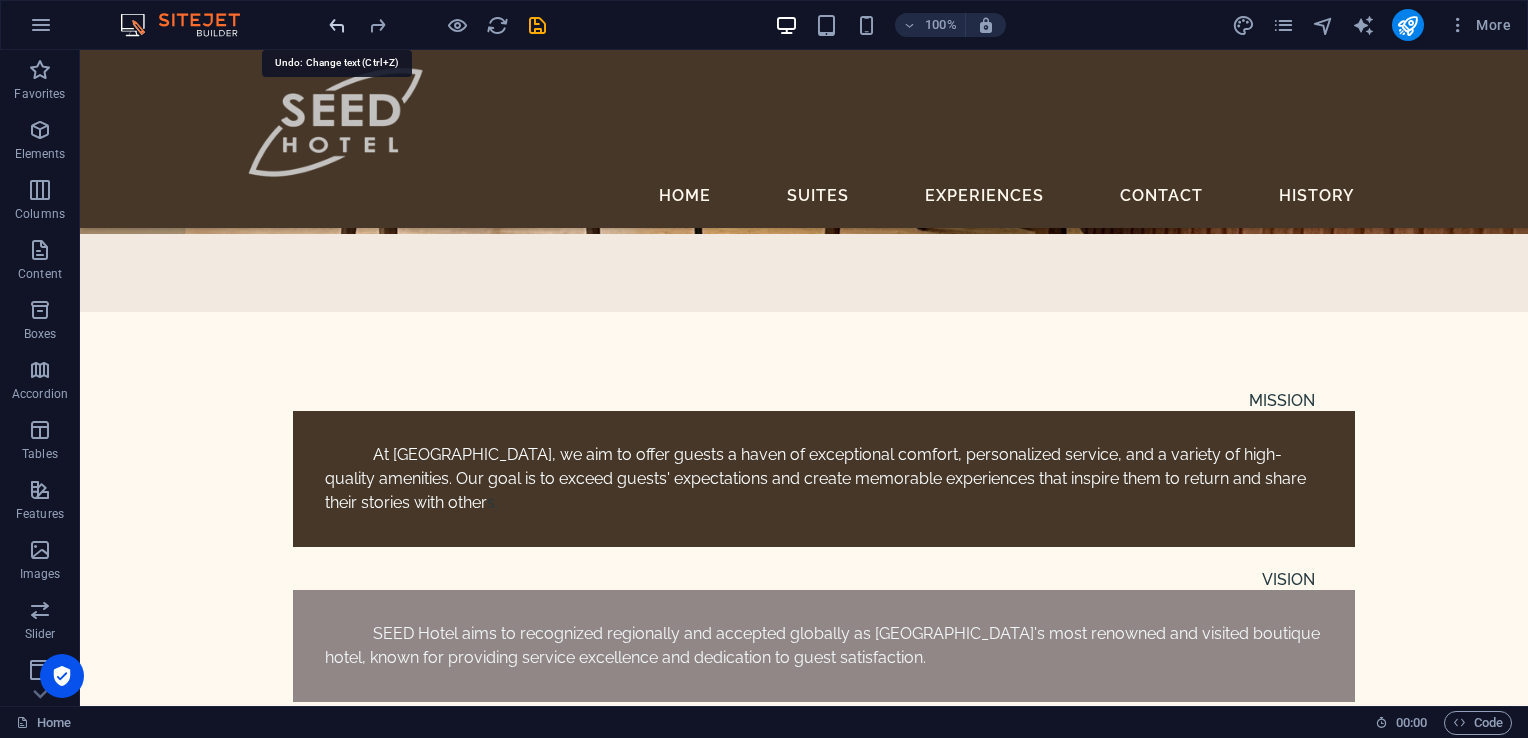click at bounding box center (337, 25) 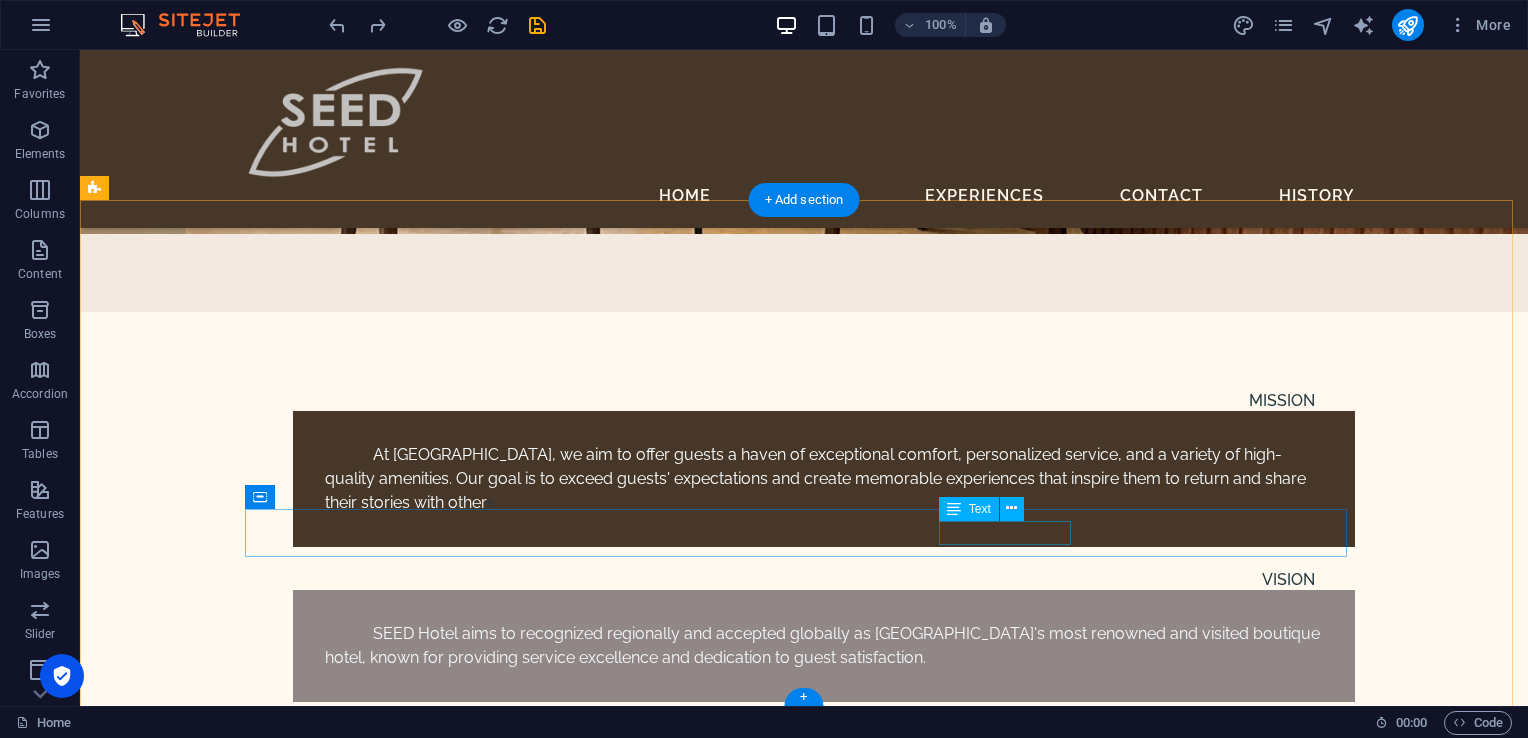 click on "[PHONE_NUMBER]" at bounding box center (655, 15020) 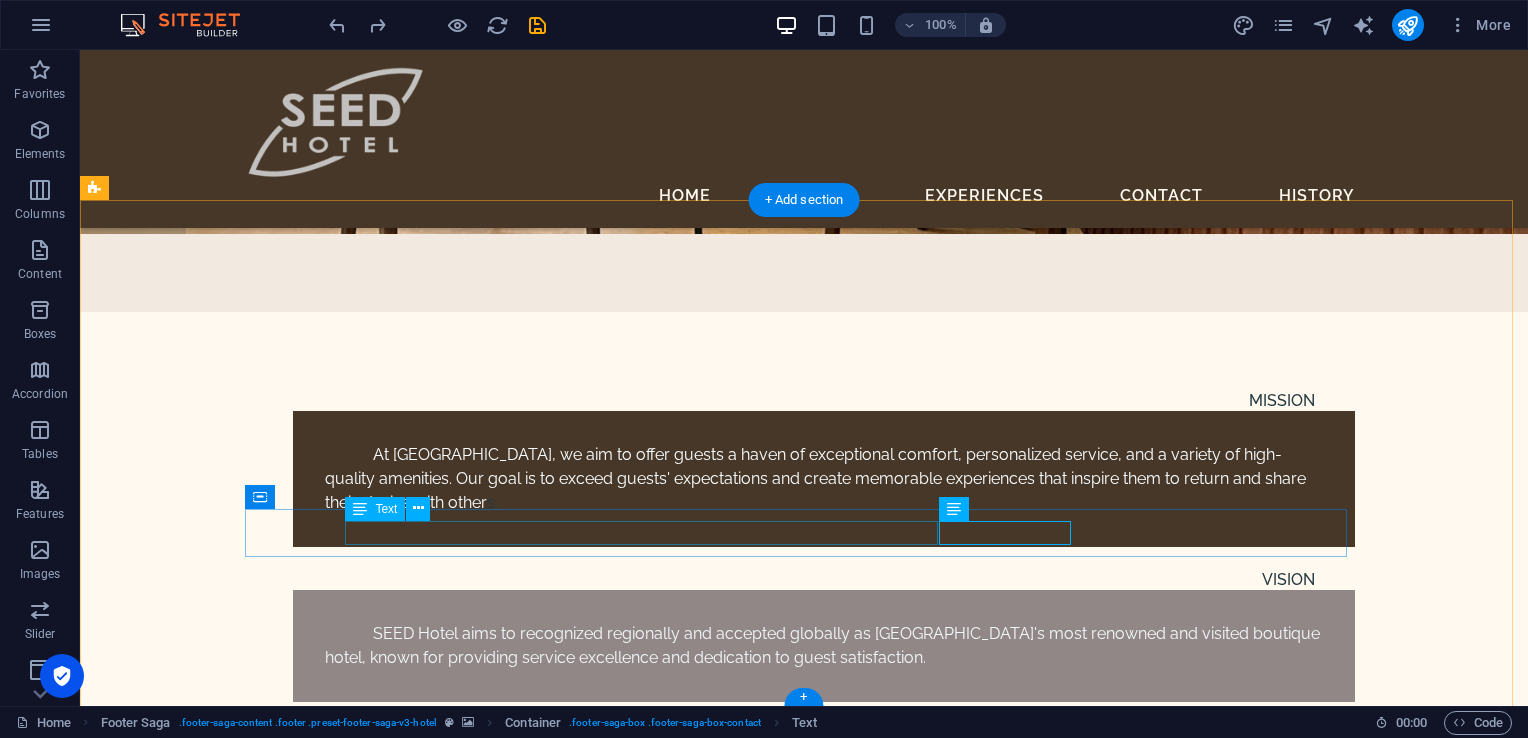 click on "[PERSON_NAME][STREET_ADDRESS]" at bounding box center [655, 14948] 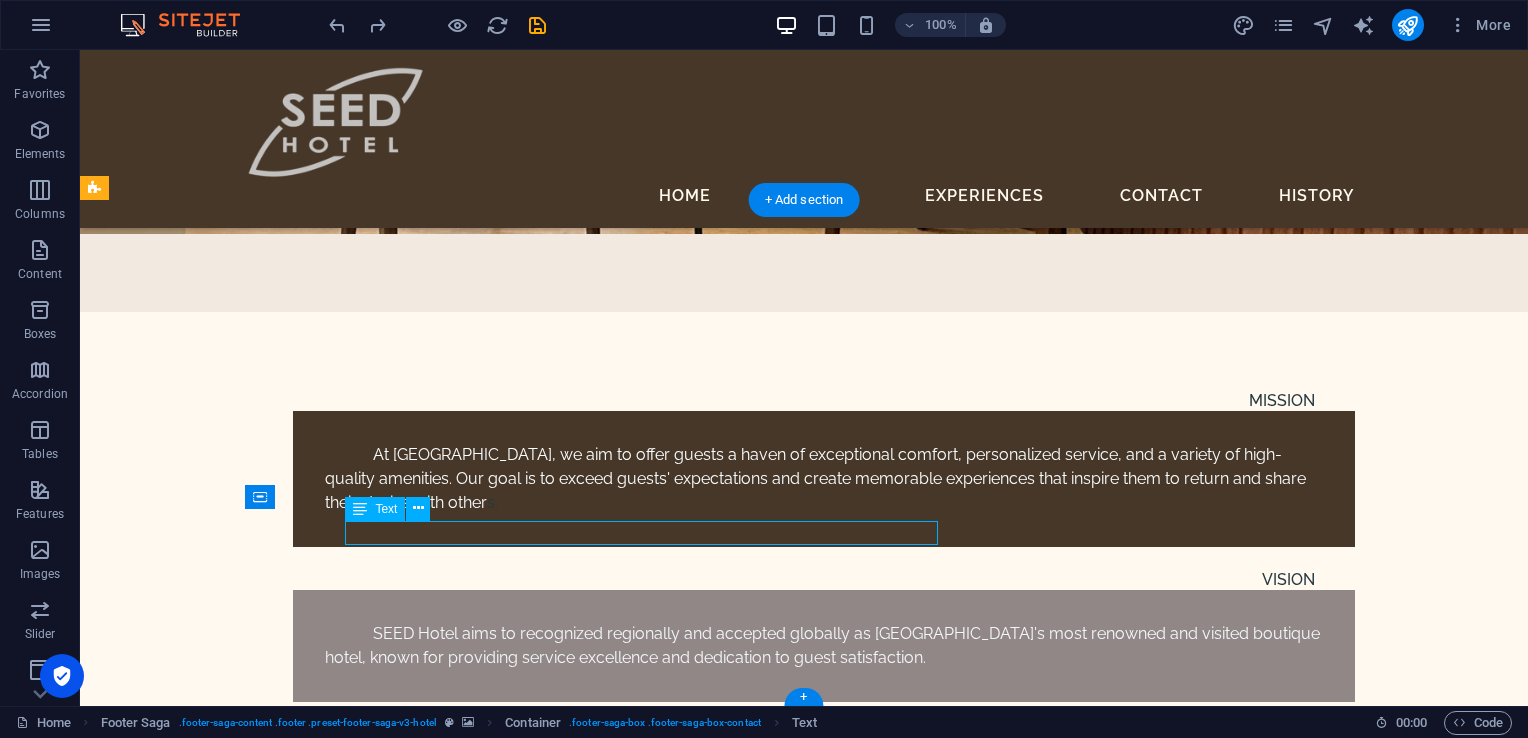 click on "[PERSON_NAME][STREET_ADDRESS]" at bounding box center [655, 14948] 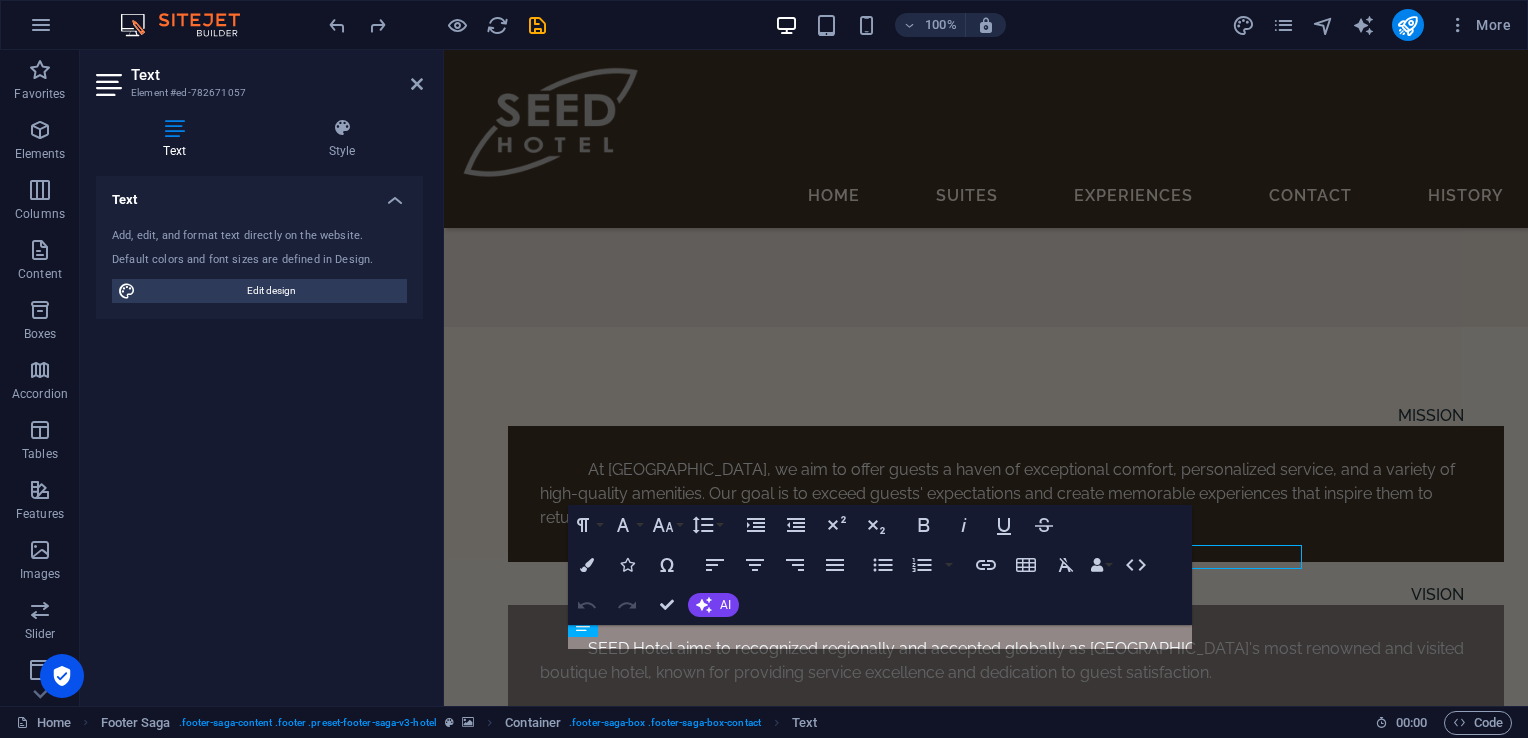 scroll, scrollTop: 7157, scrollLeft: 0, axis: vertical 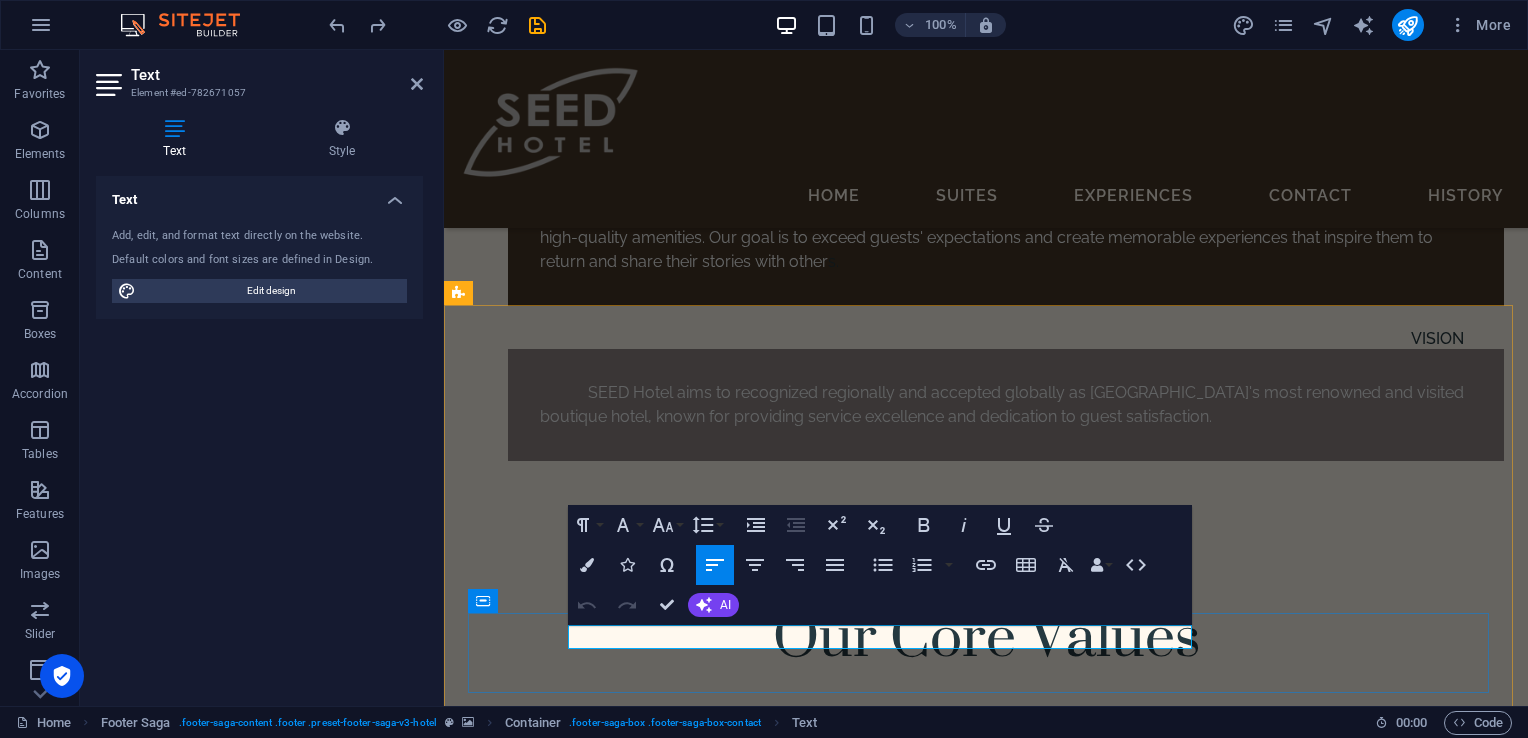 click on "[PERSON_NAME][STREET_ADDRESS]" at bounding box center [986, 14722] 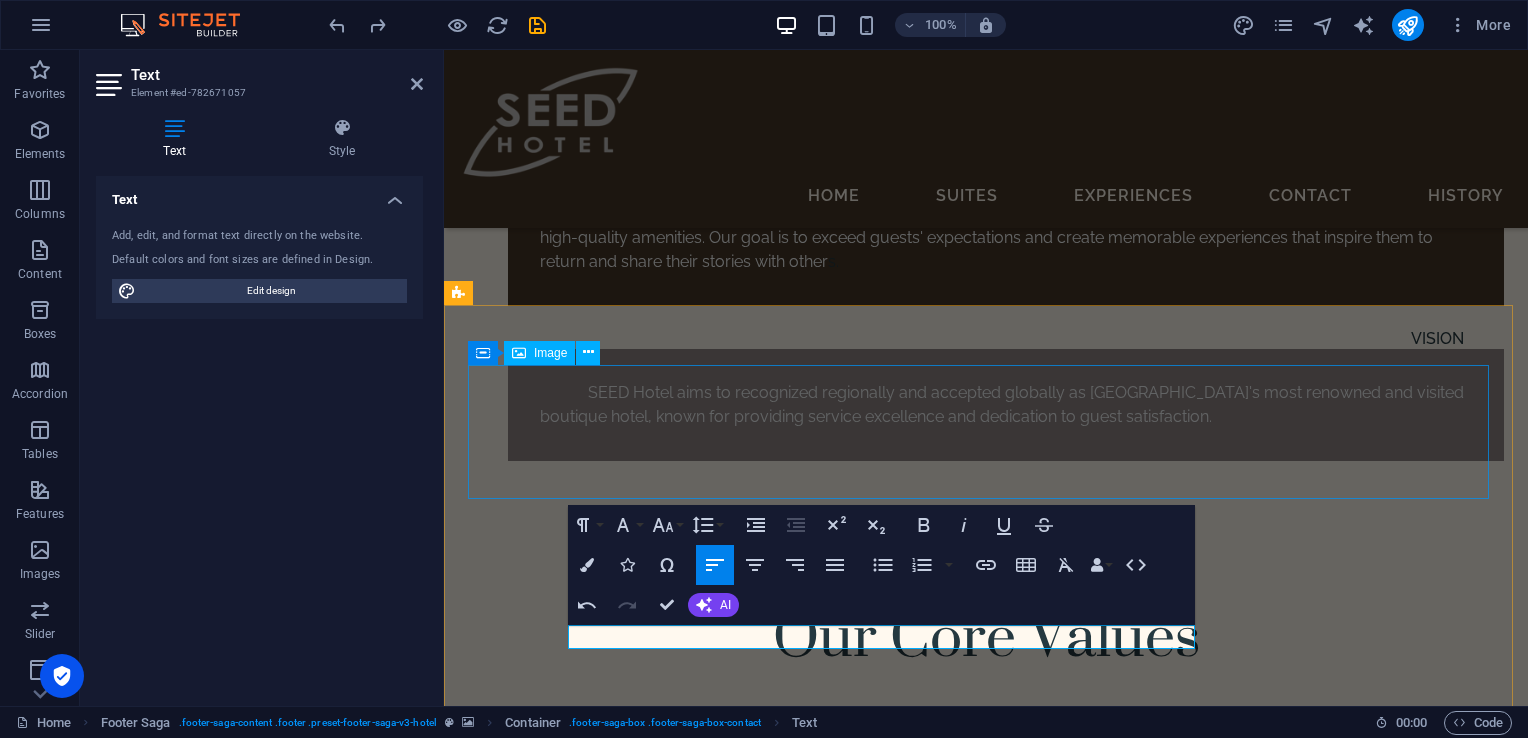 click at bounding box center (986, 14600) 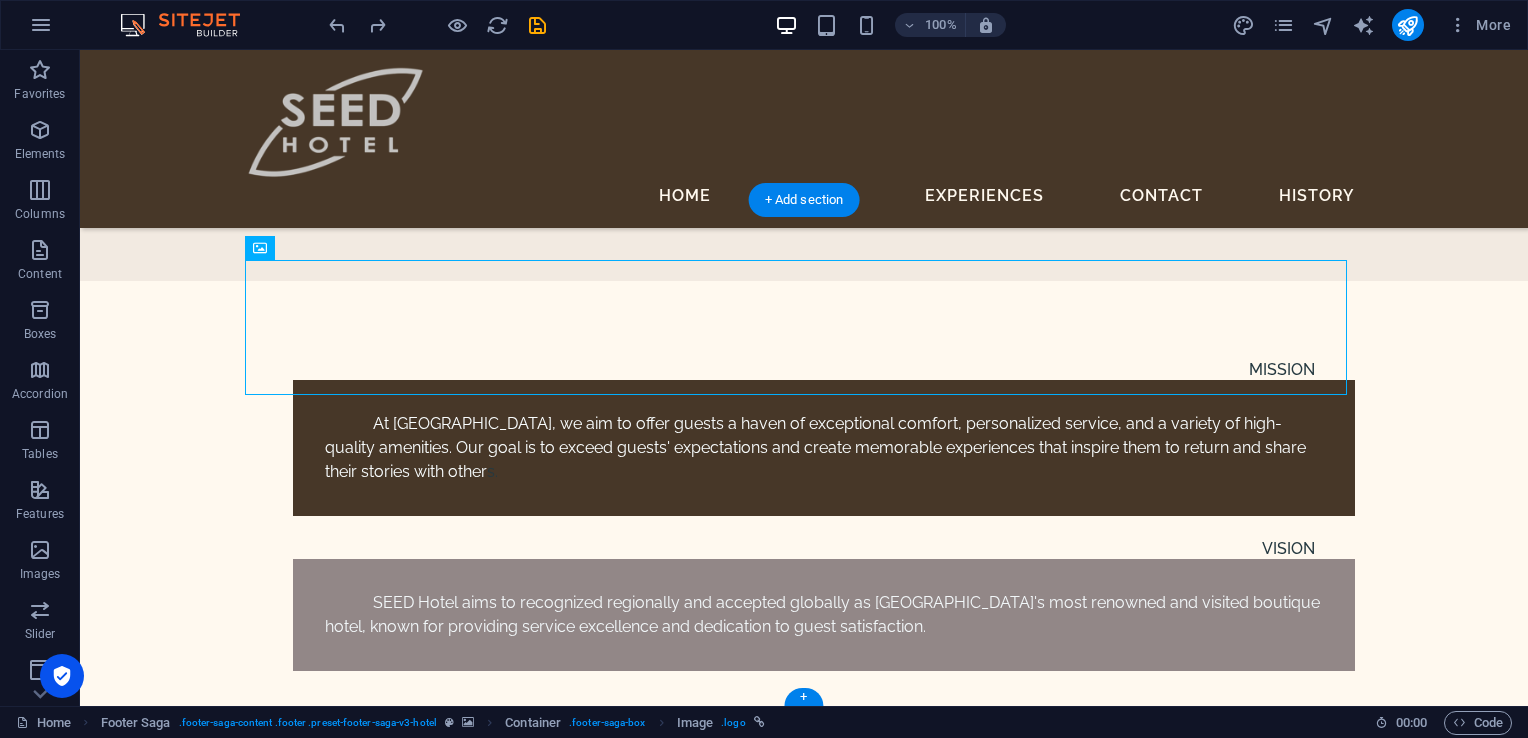 scroll, scrollTop: 7201, scrollLeft: 0, axis: vertical 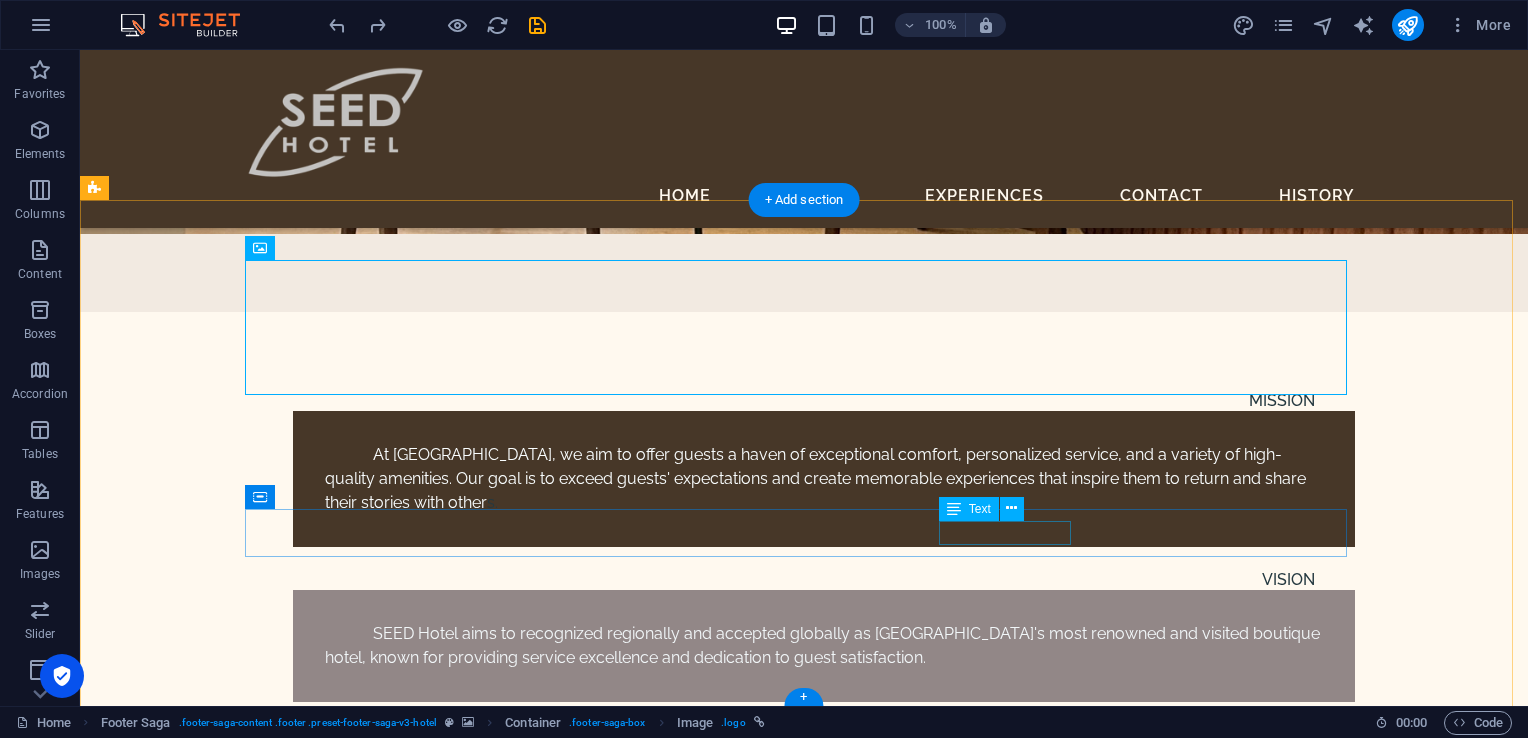 click on "[PHONE_NUMBER]" at bounding box center [655, 15020] 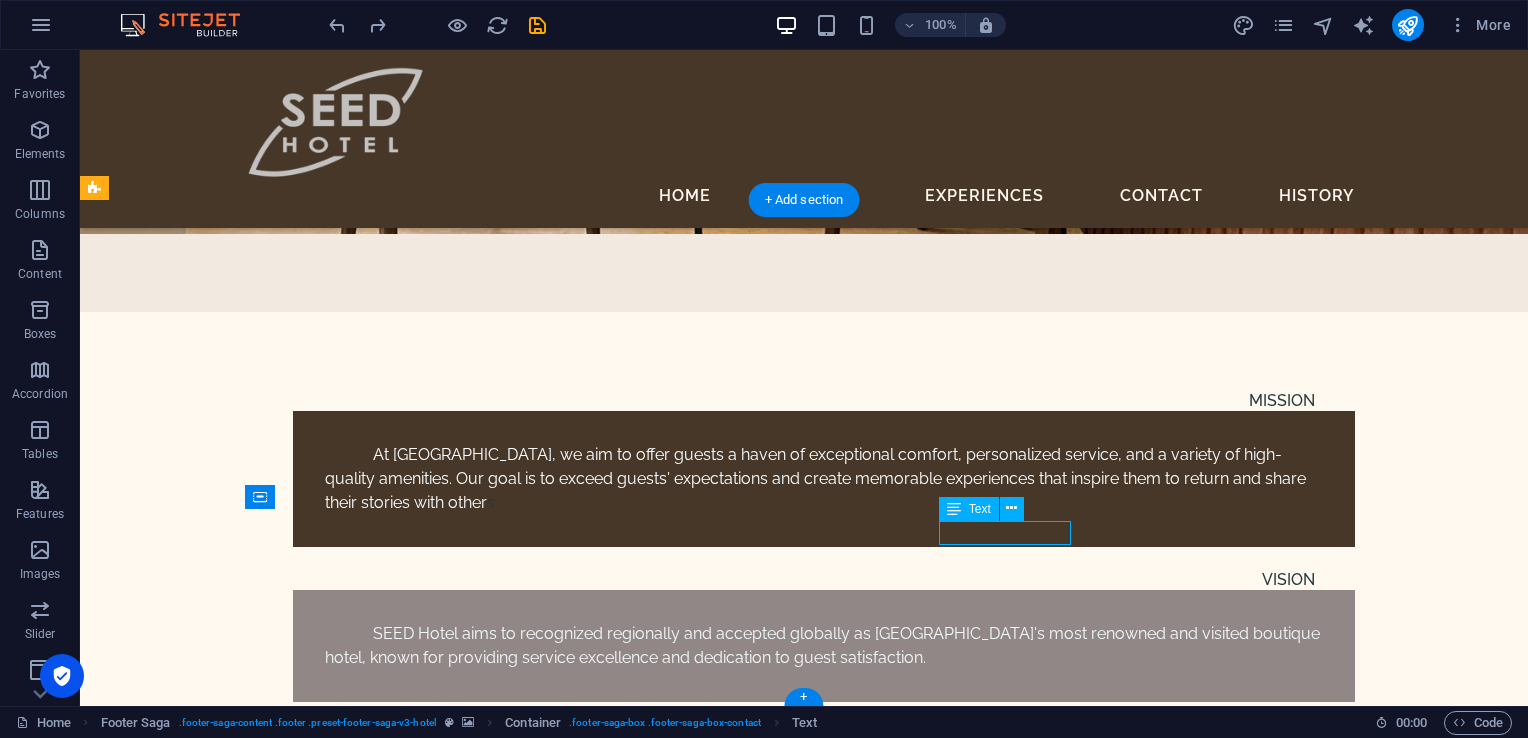click on "[PHONE_NUMBER]" at bounding box center [655, 15020] 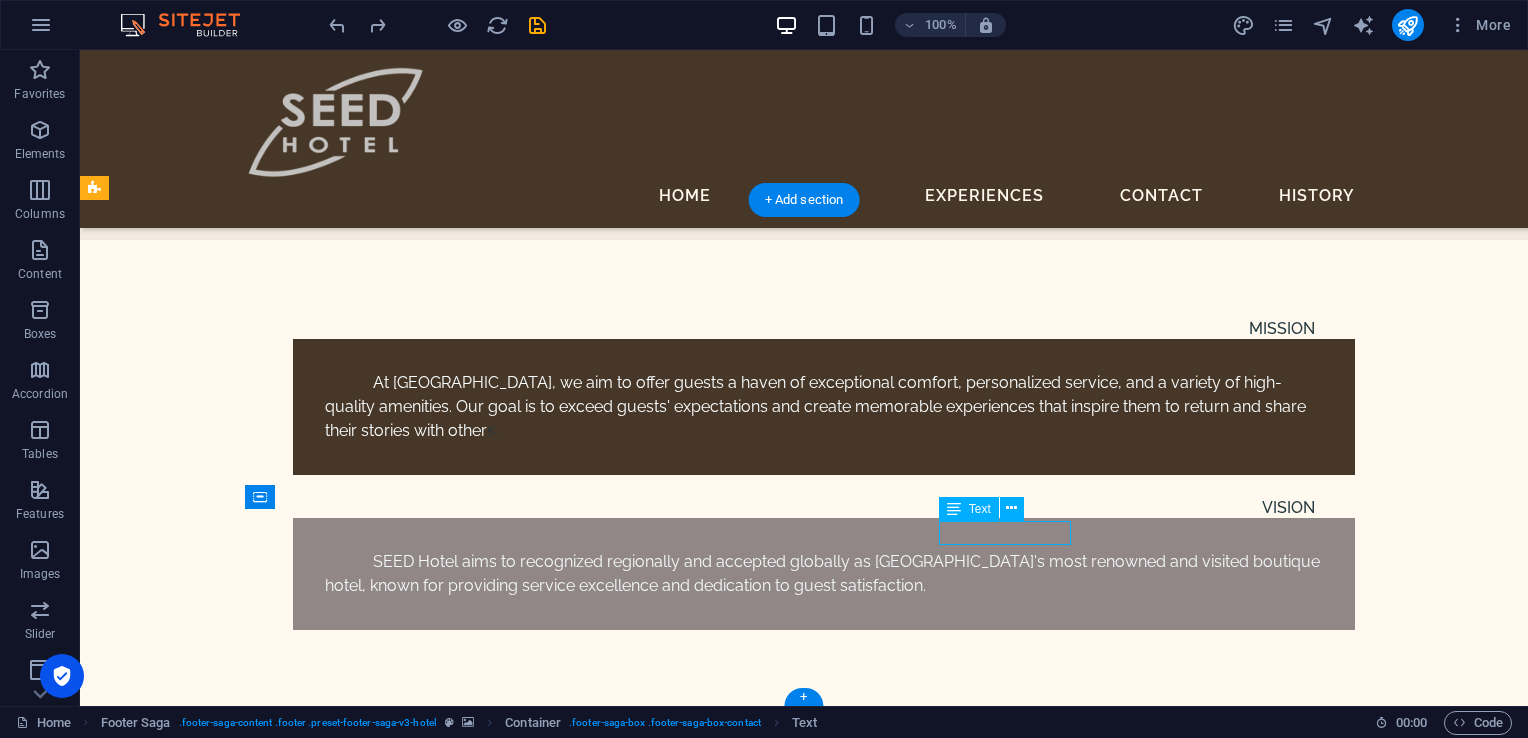 scroll, scrollTop: 7188, scrollLeft: 0, axis: vertical 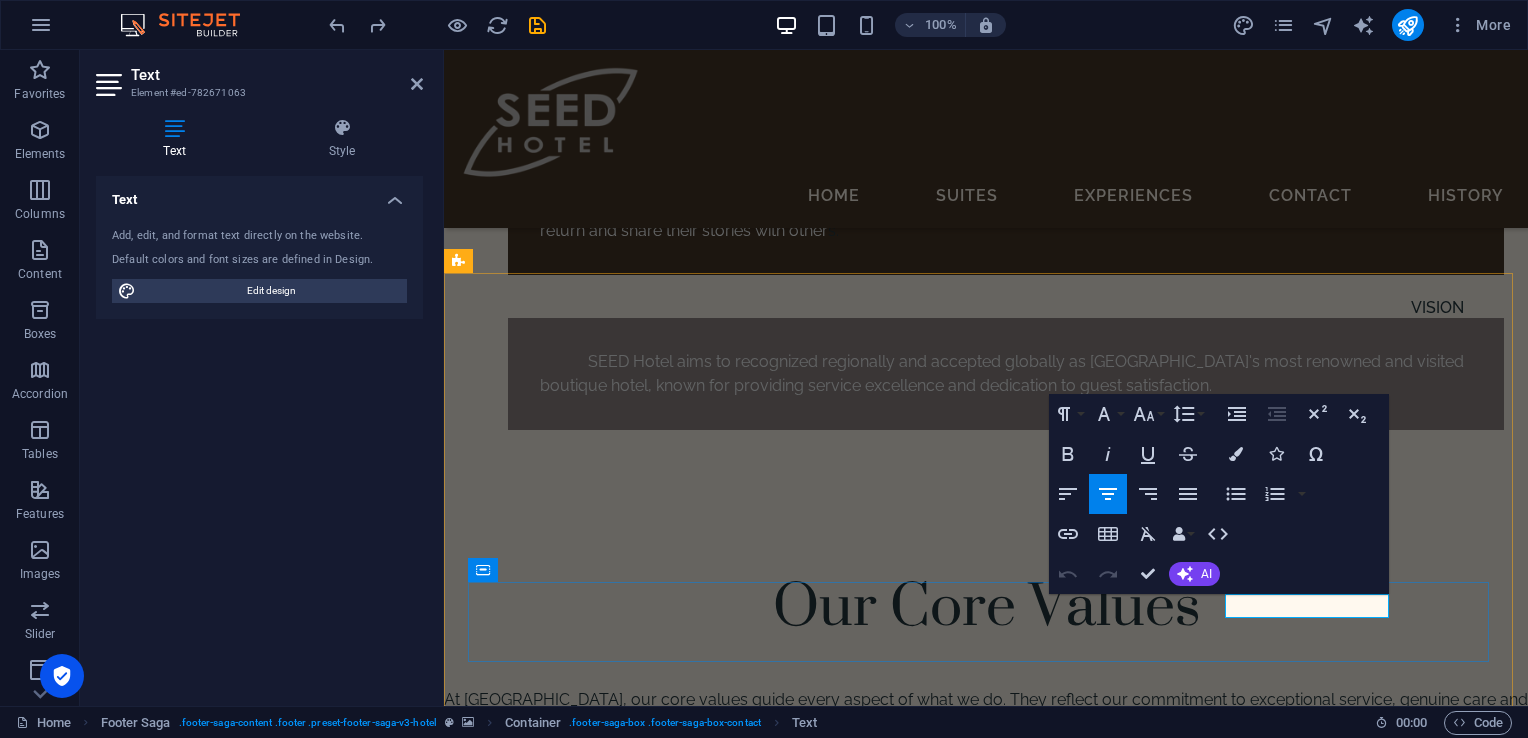 click on "[PHONE_NUMBER]" at bounding box center [986, 14763] 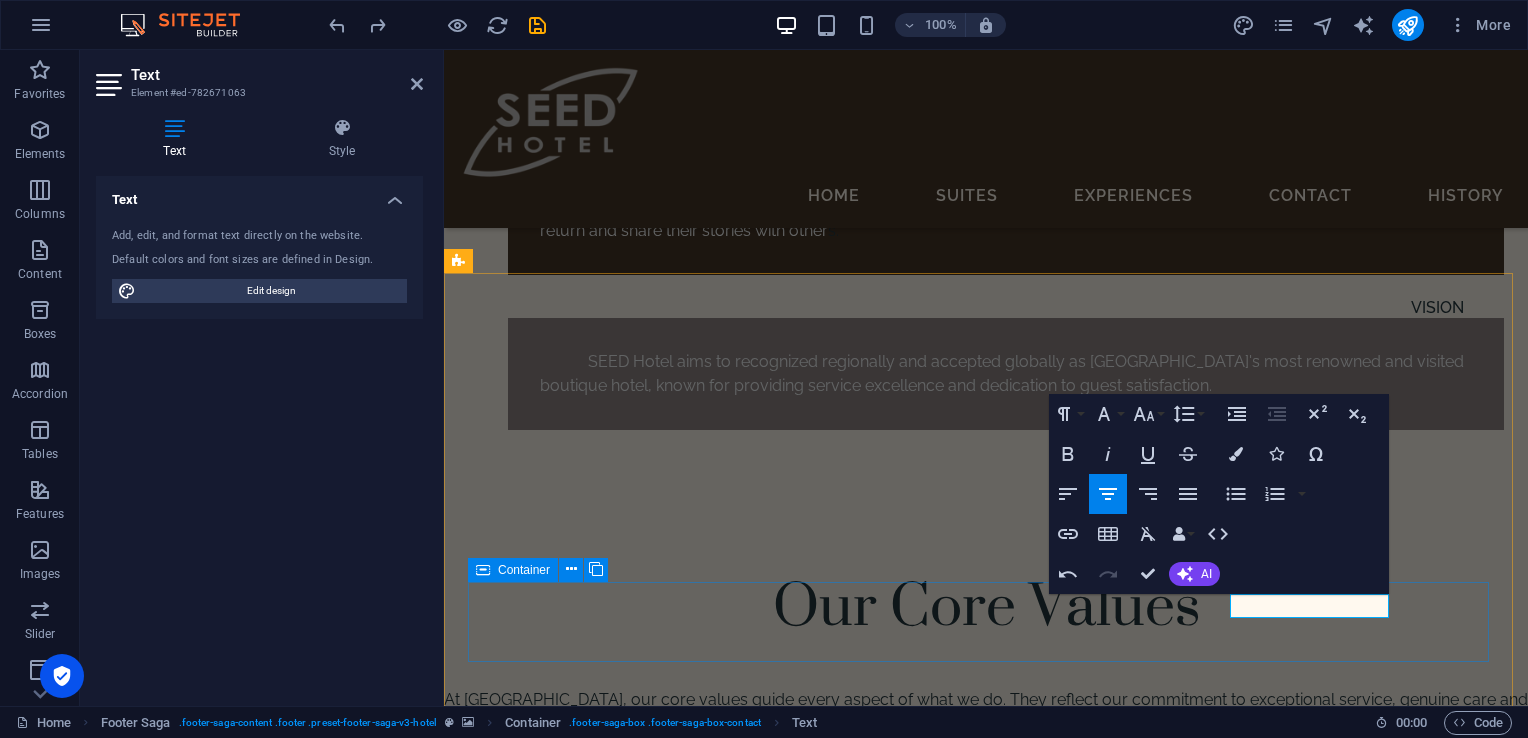 click on "[PERSON_NAME][STREET_ADDRESS] [PHONE_NUMBER]" at bounding box center (986, 14835) 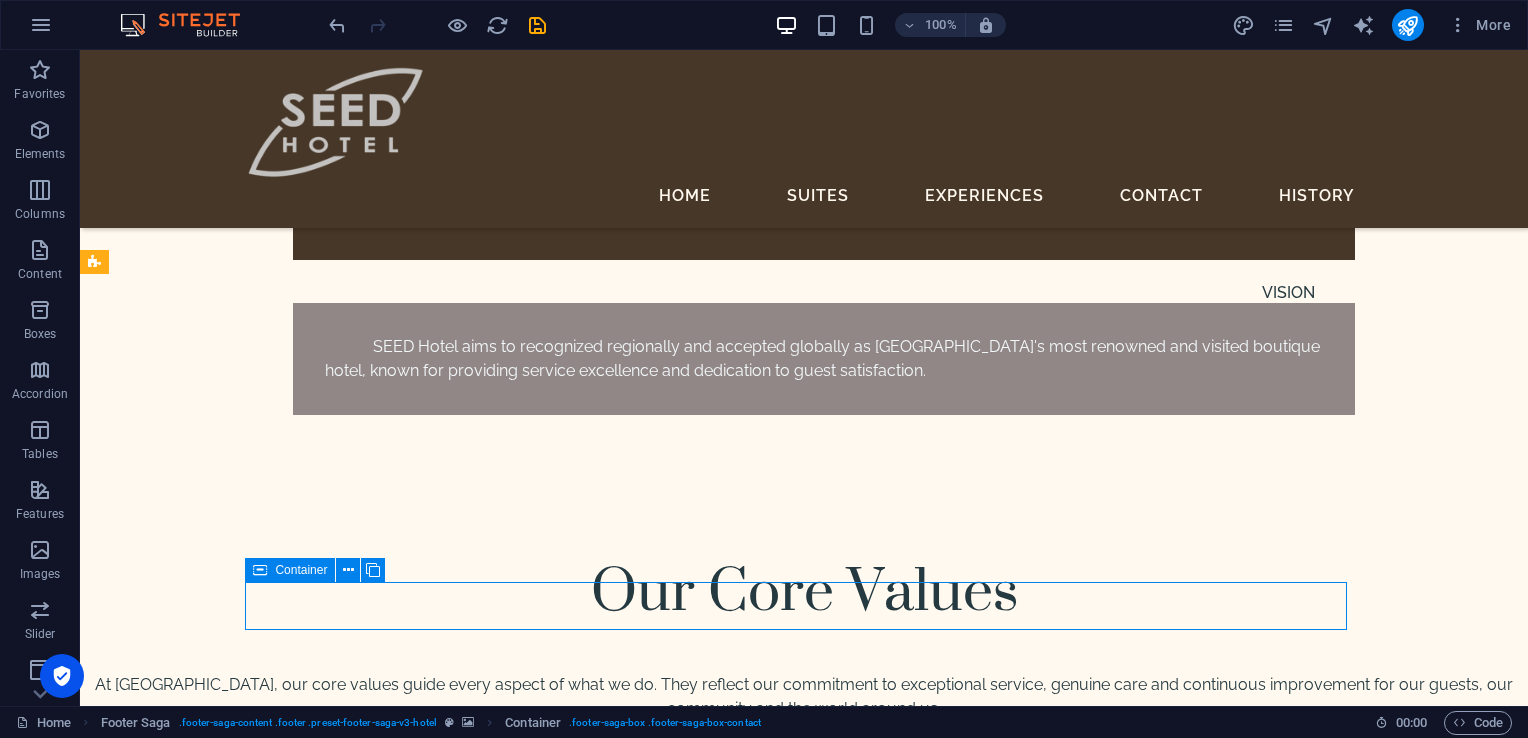 scroll, scrollTop: 7128, scrollLeft: 0, axis: vertical 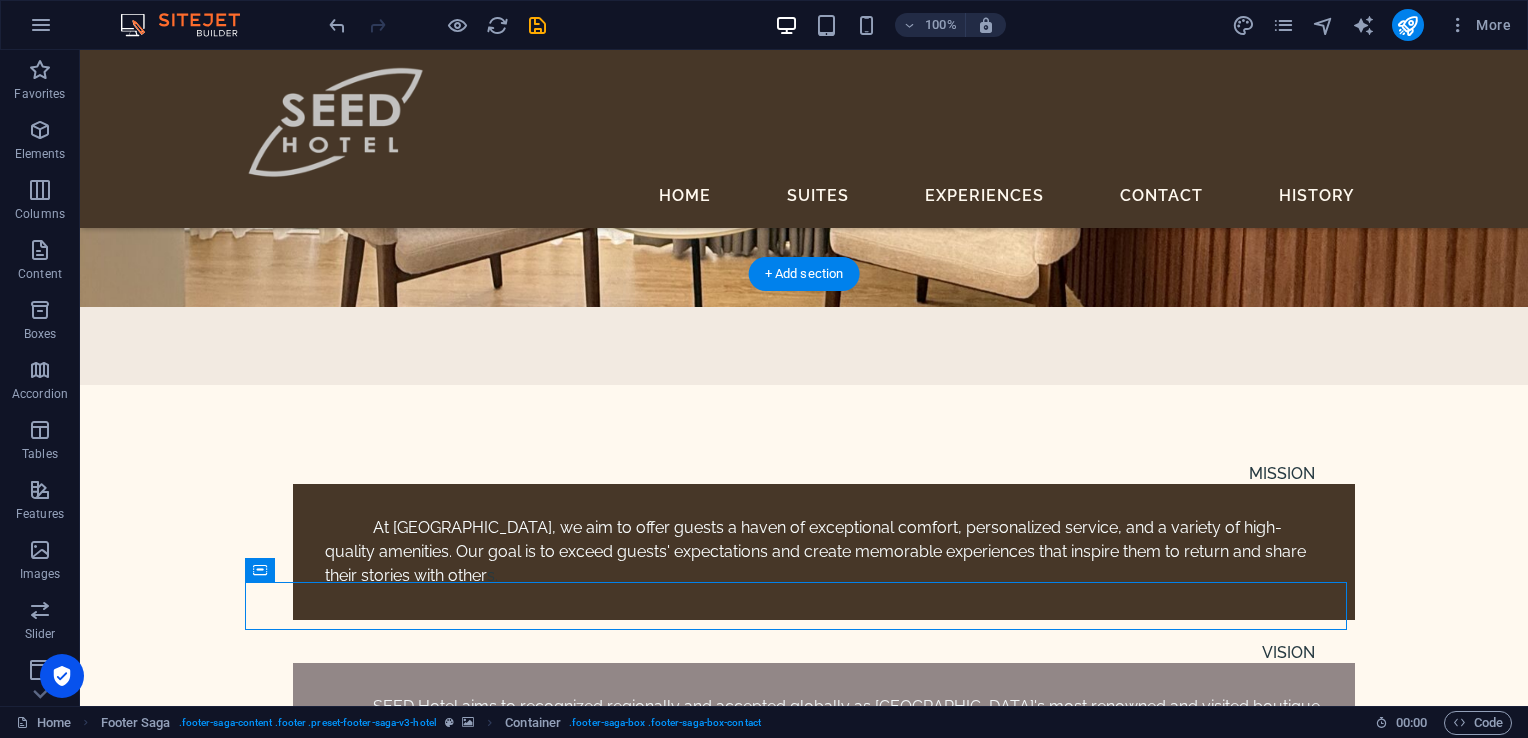 click at bounding box center [804, 14486] 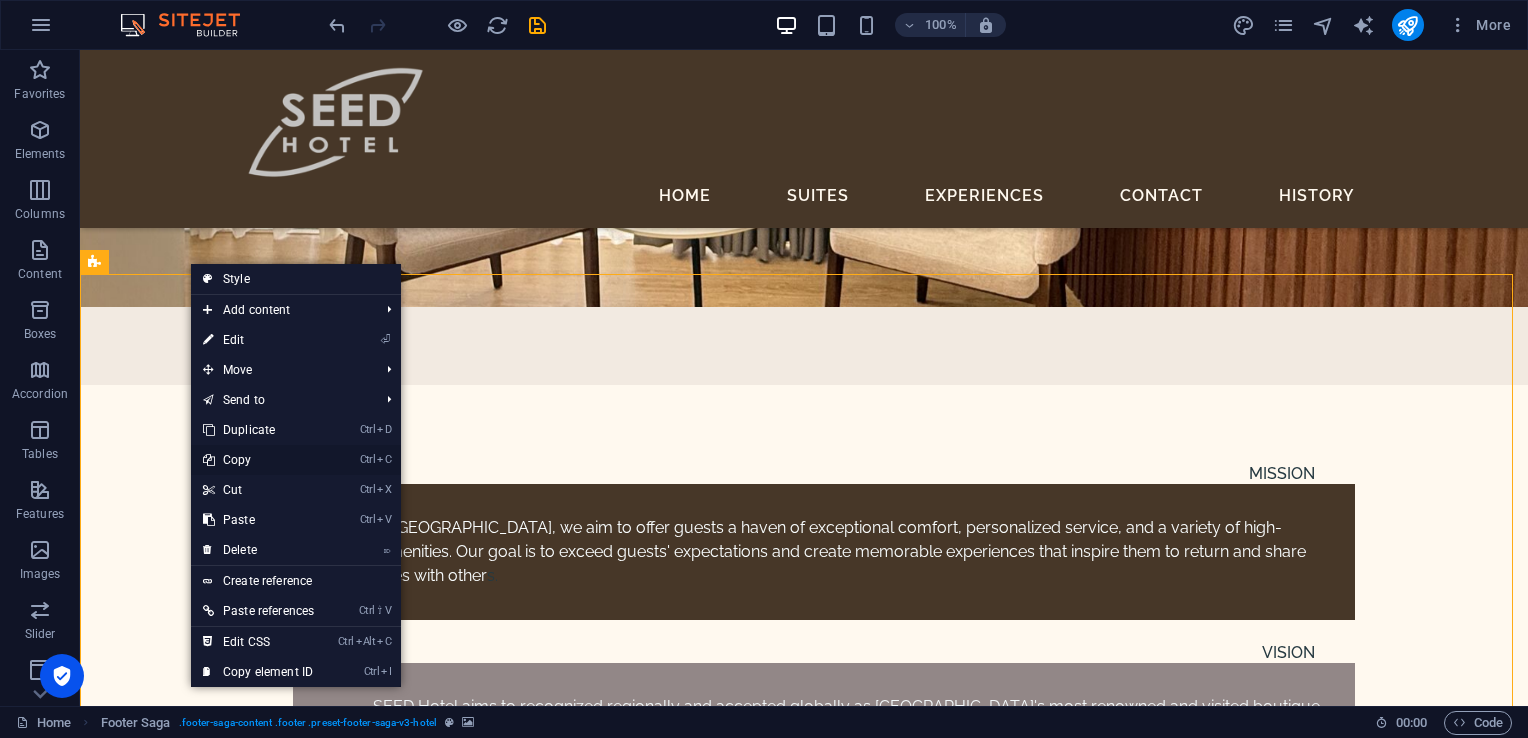 click on "Ctrl C  Copy" at bounding box center [258, 460] 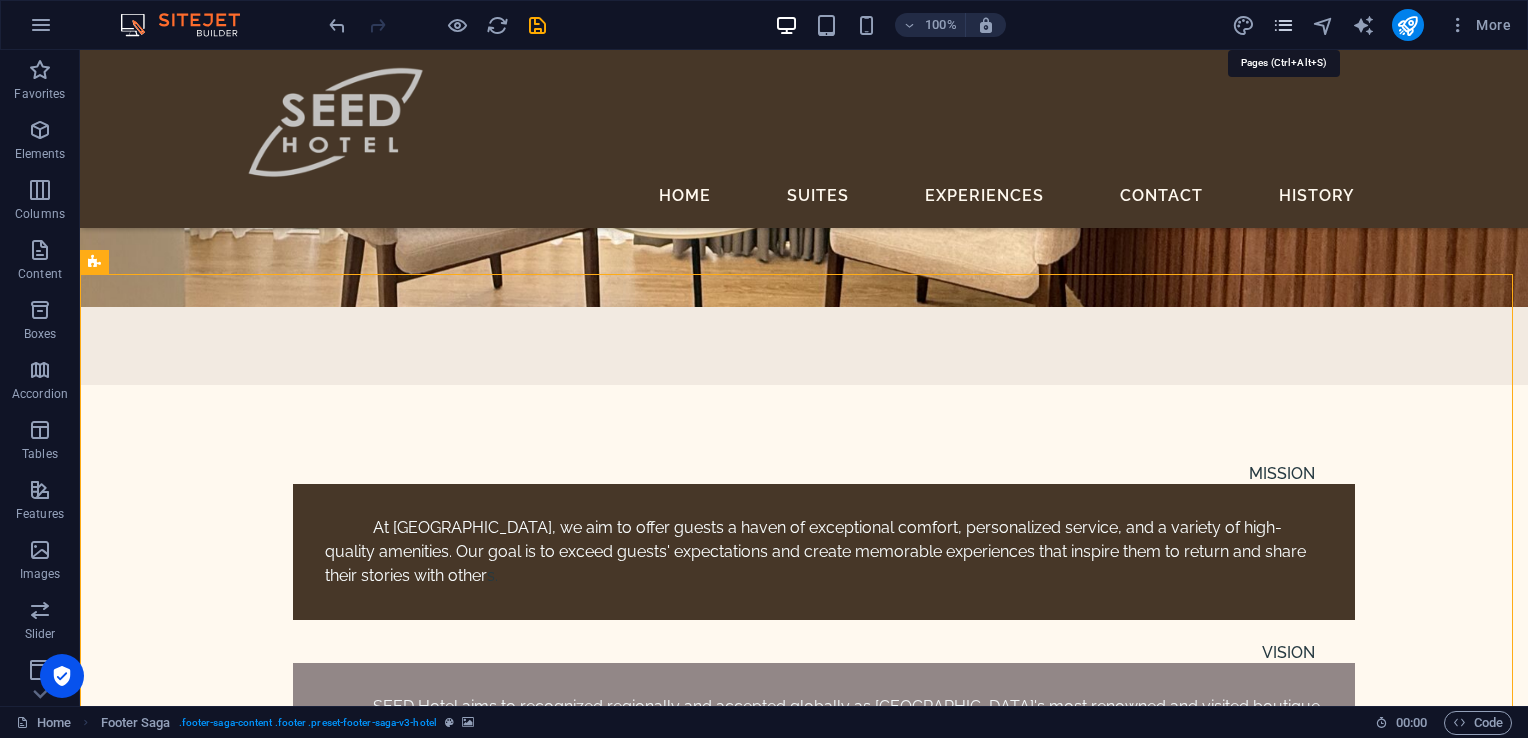 click at bounding box center (1283, 25) 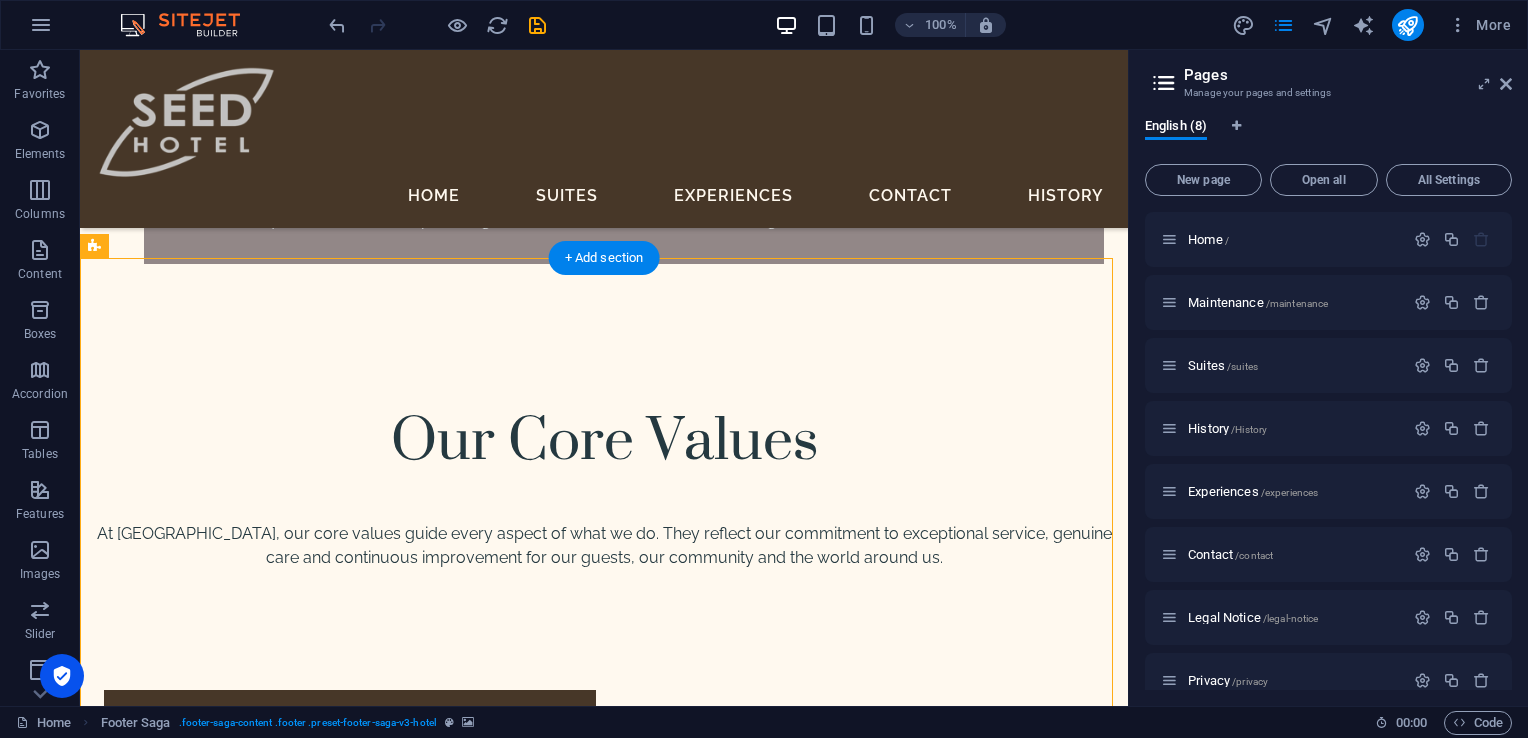 scroll, scrollTop: 7119, scrollLeft: 0, axis: vertical 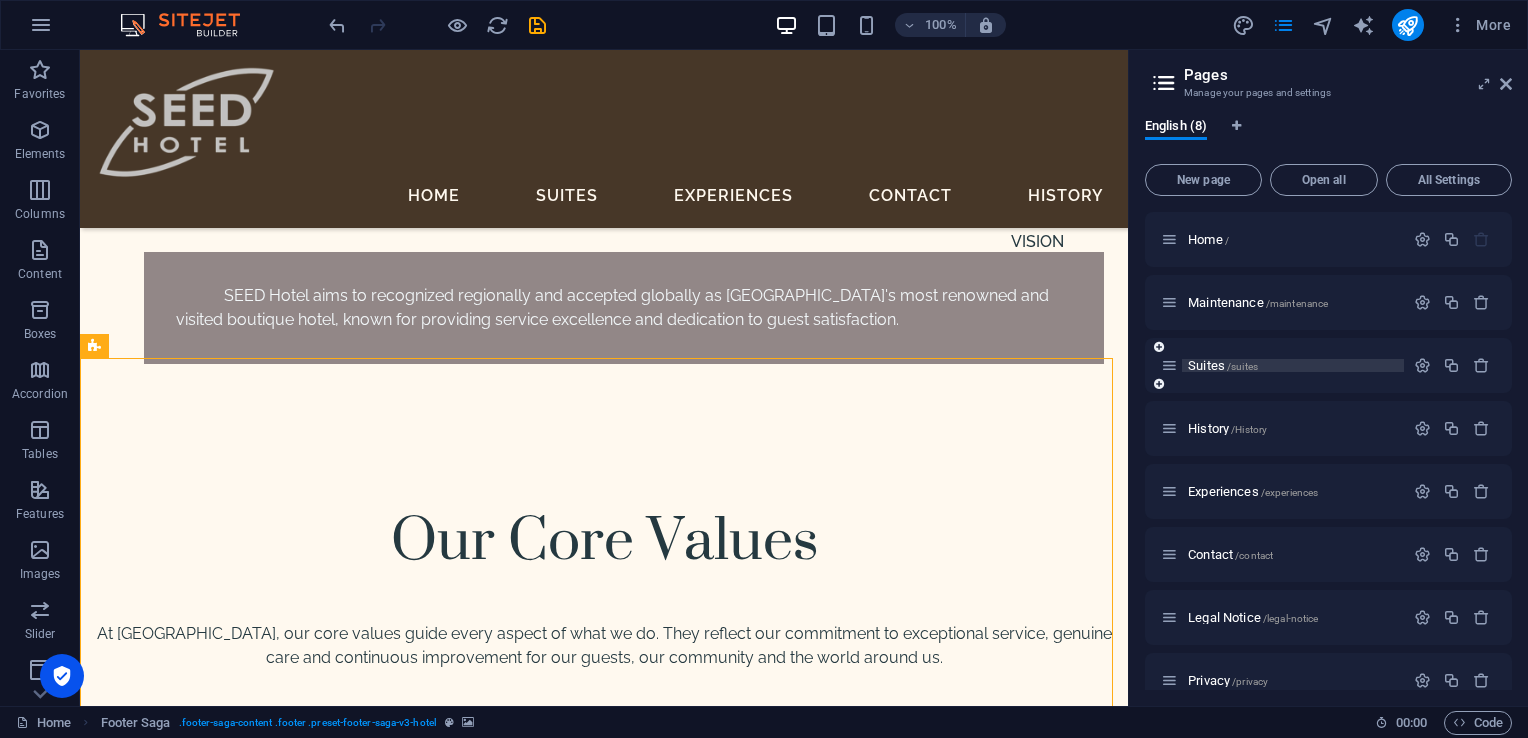 click on "Suites /suites" at bounding box center (1223, 365) 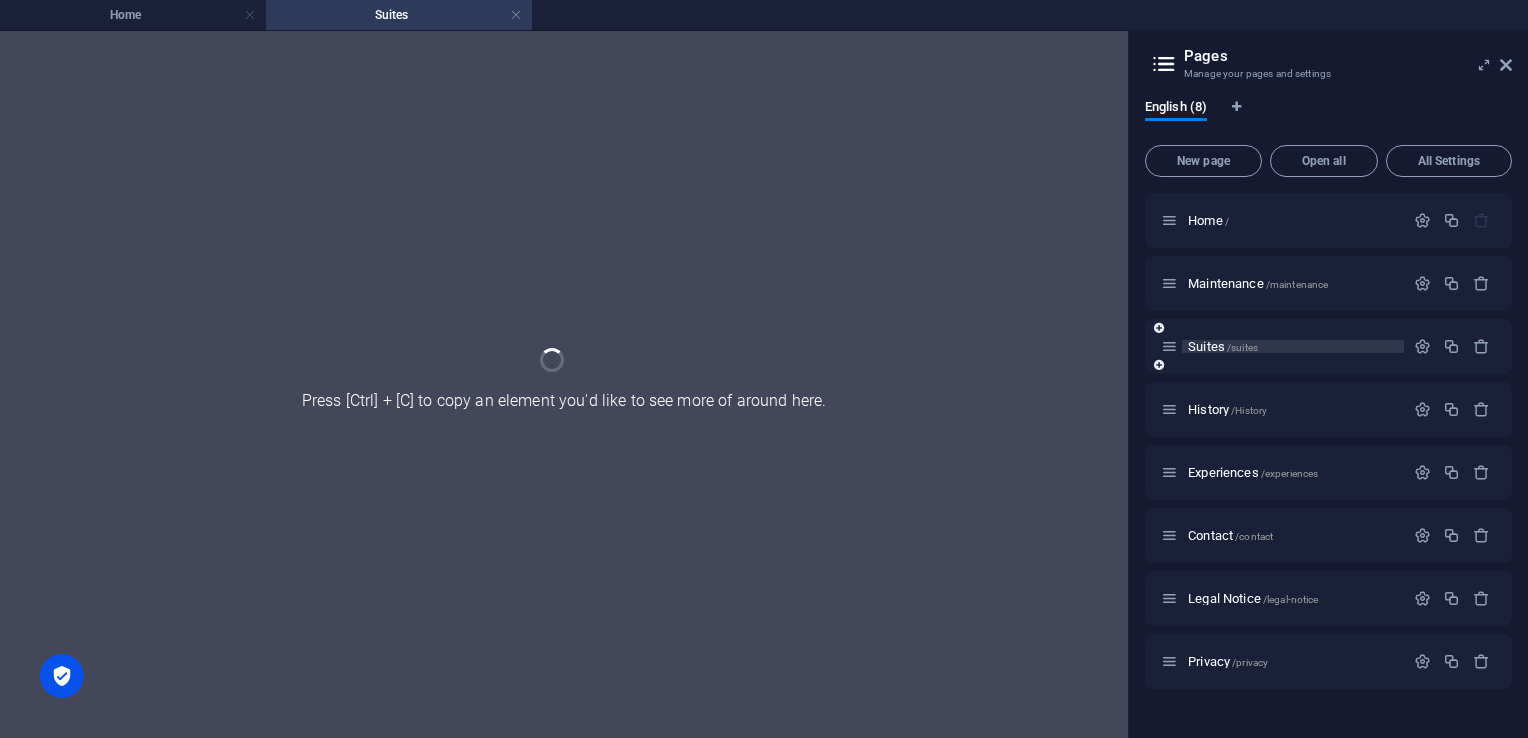 scroll, scrollTop: 0, scrollLeft: 0, axis: both 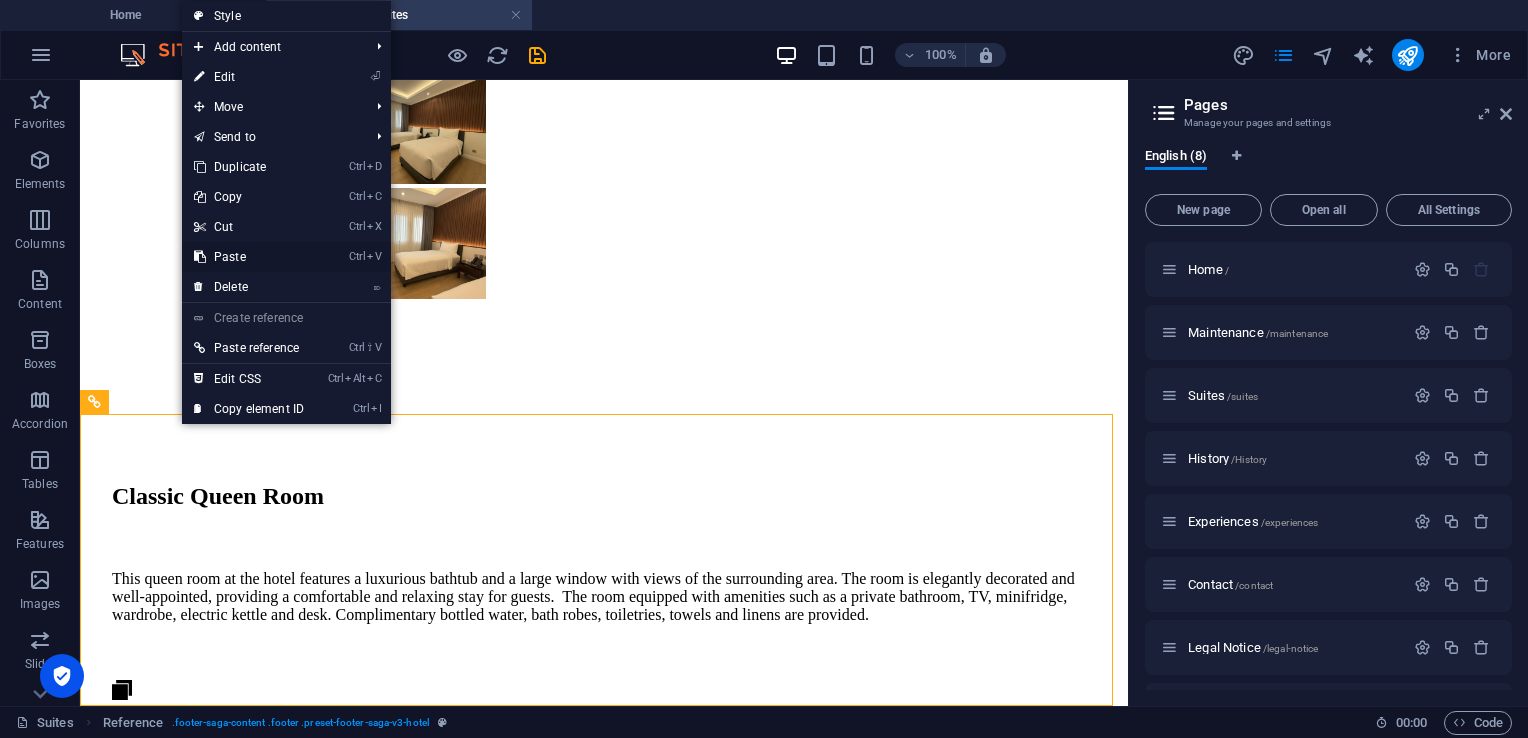 click on "Ctrl V  Paste" at bounding box center [249, 257] 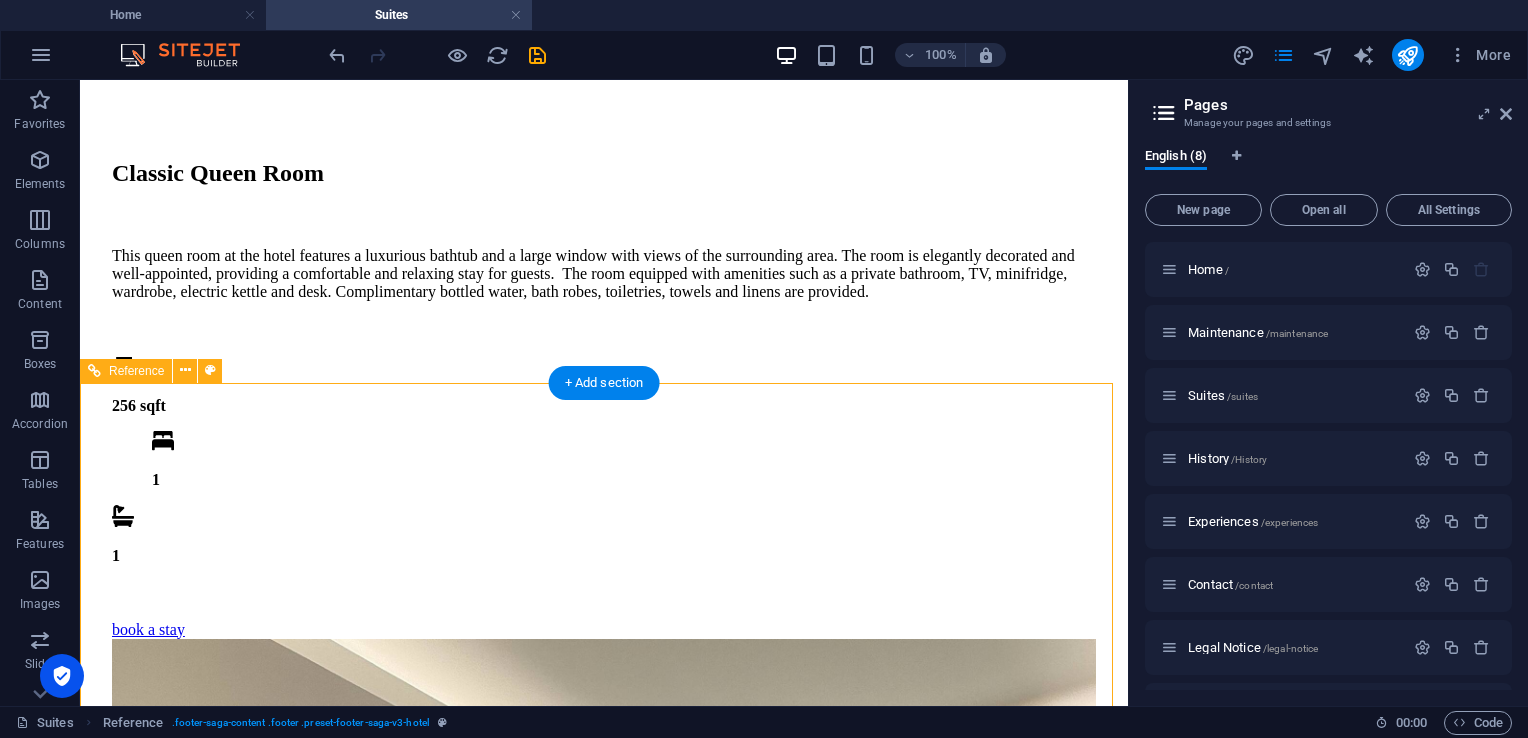 scroll, scrollTop: 7098, scrollLeft: 0, axis: vertical 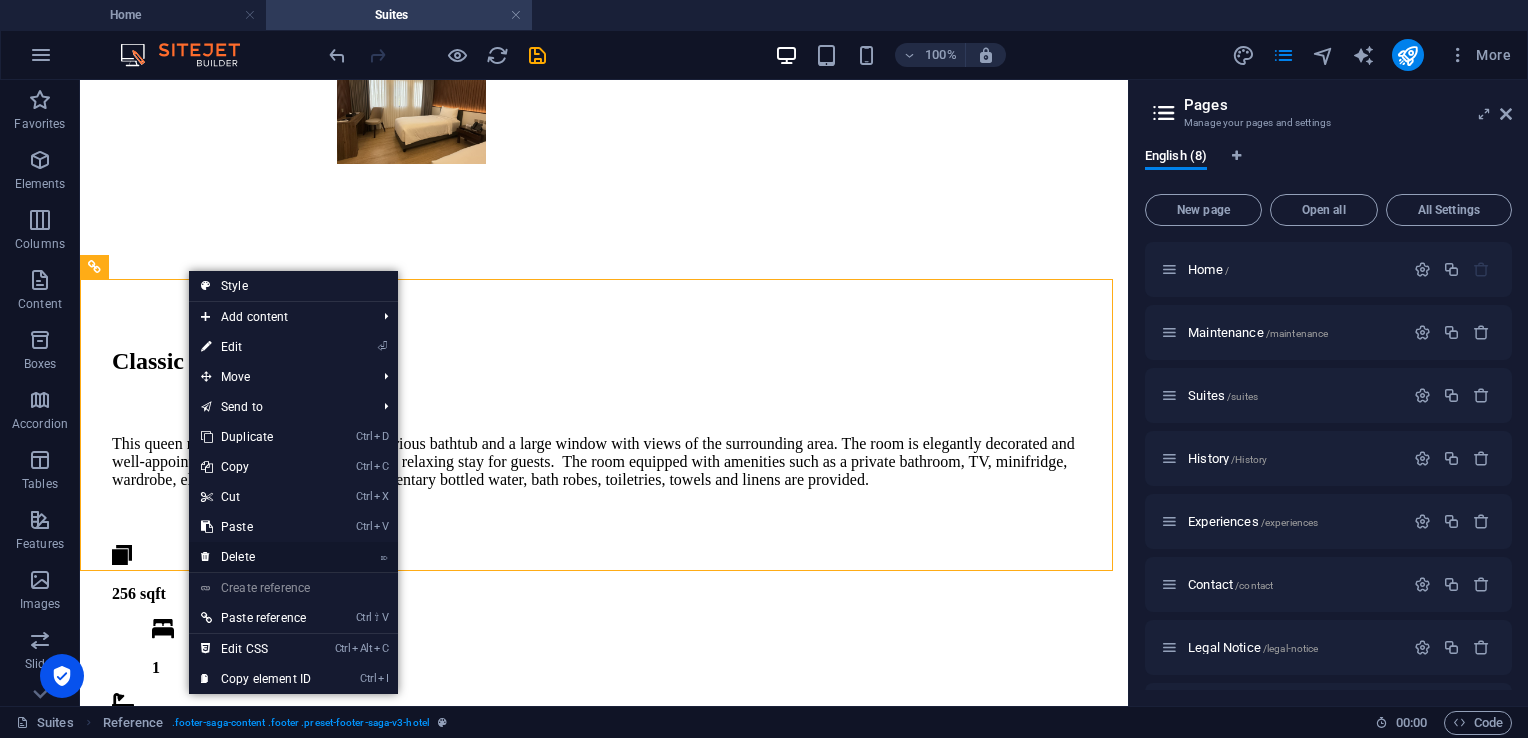 click on "⌦  Delete" at bounding box center (256, 557) 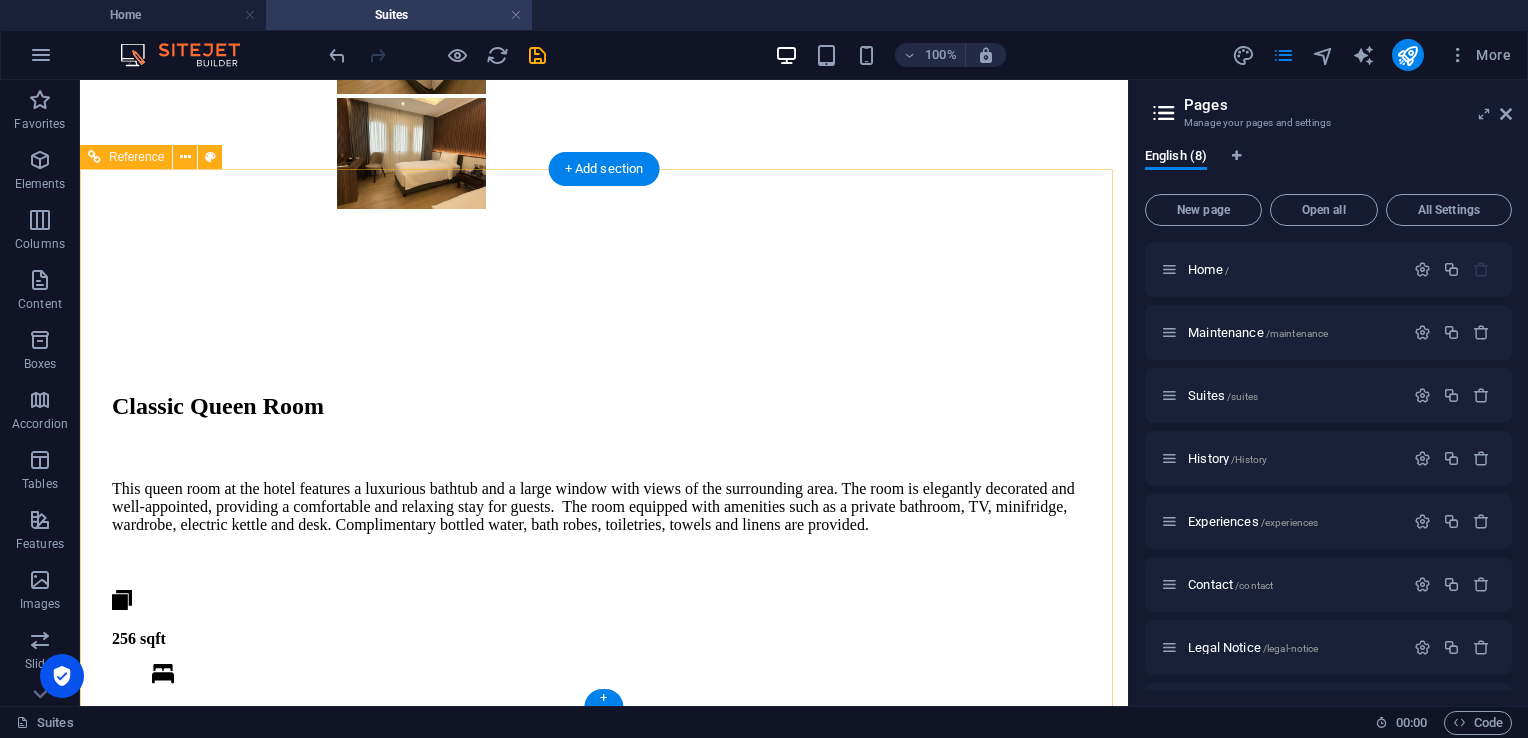 scroll, scrollTop: 6912, scrollLeft: 0, axis: vertical 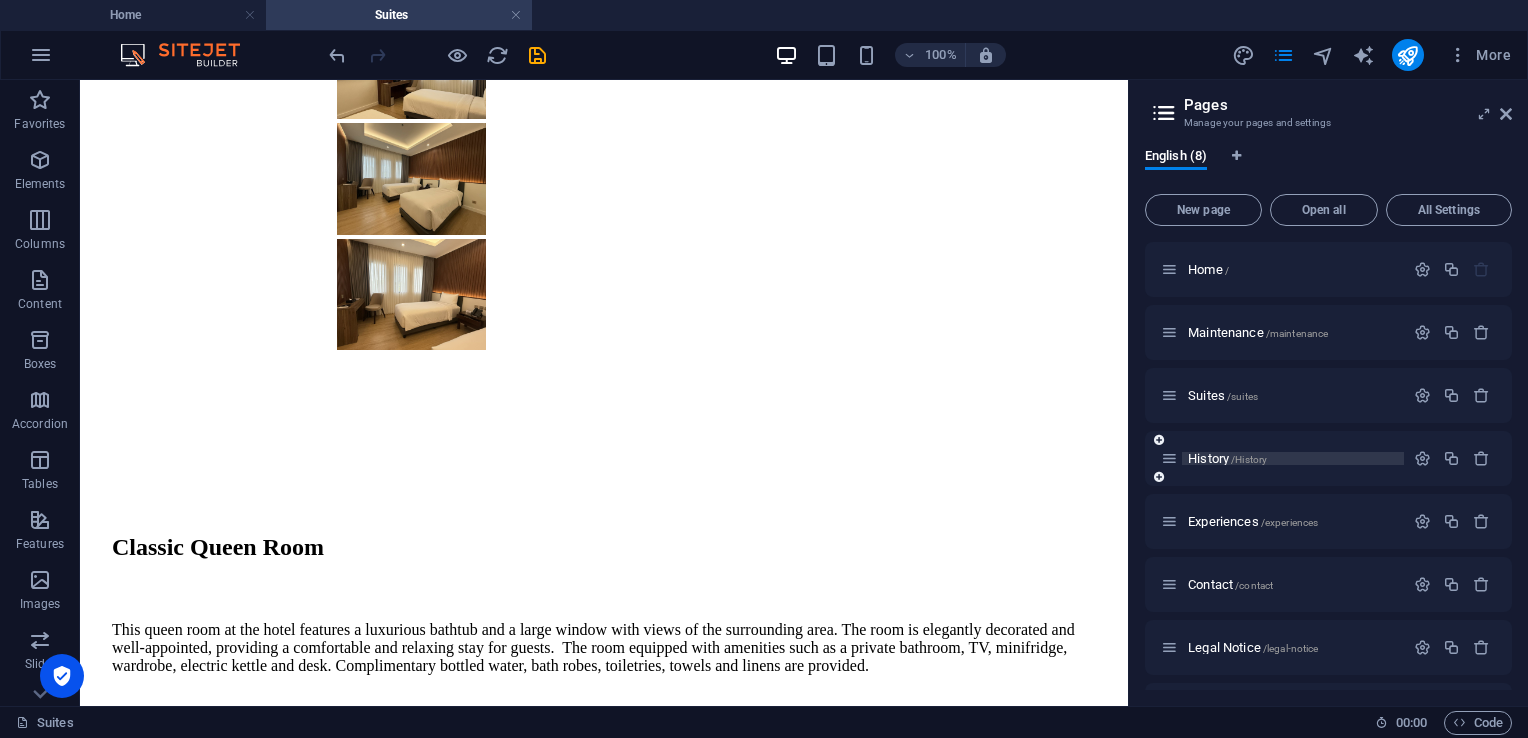 click on "History /History" at bounding box center [1227, 458] 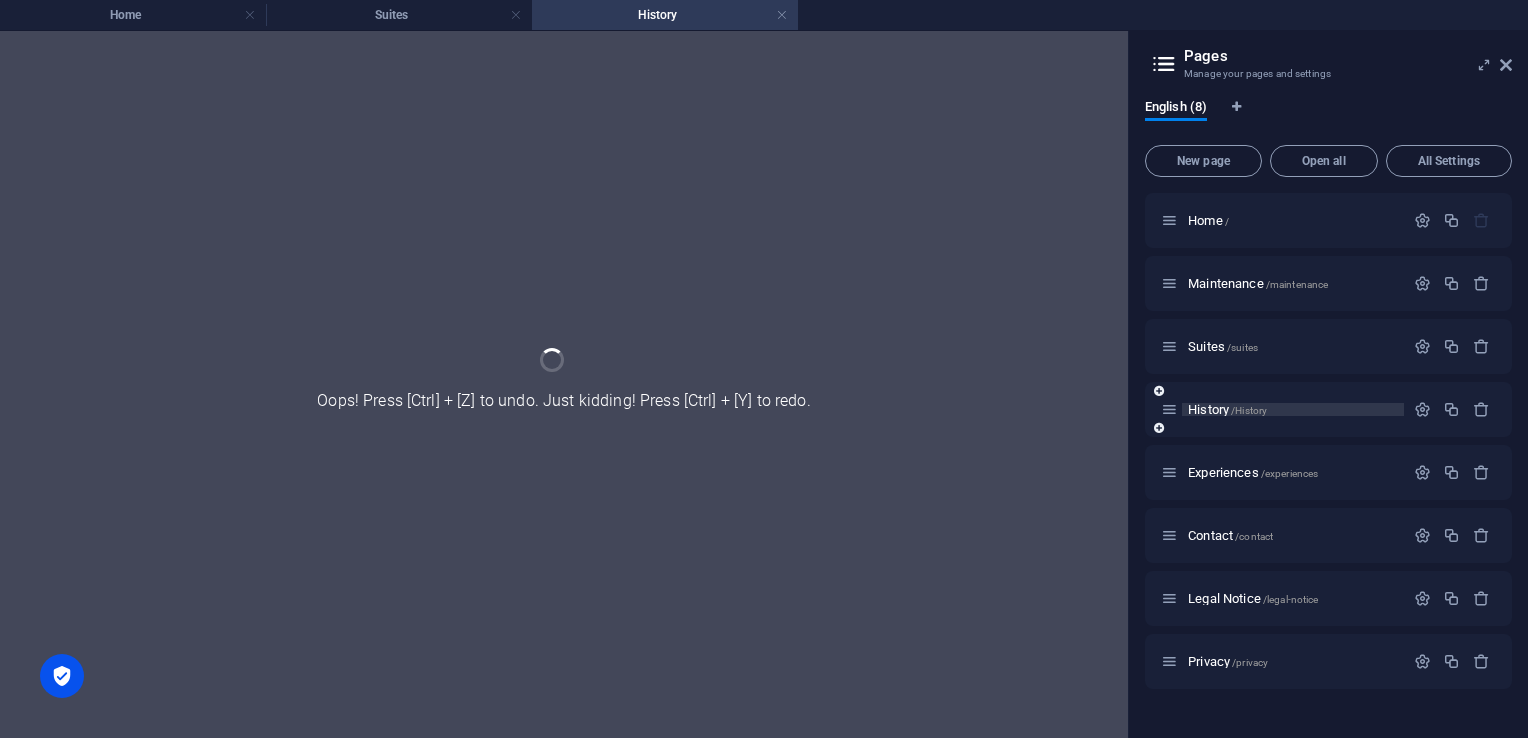 scroll, scrollTop: 0, scrollLeft: 0, axis: both 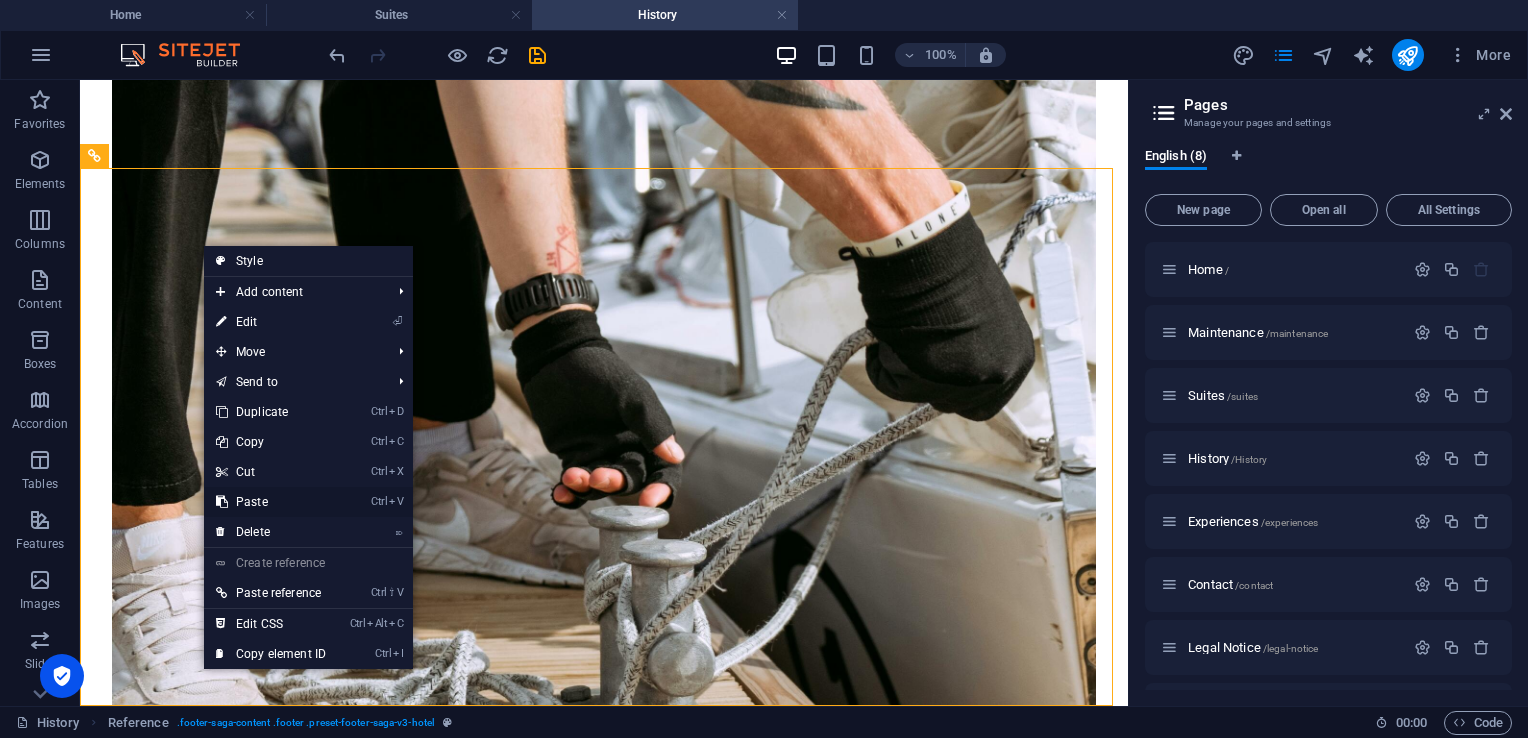 click on "Ctrl V  Paste" at bounding box center (271, 502) 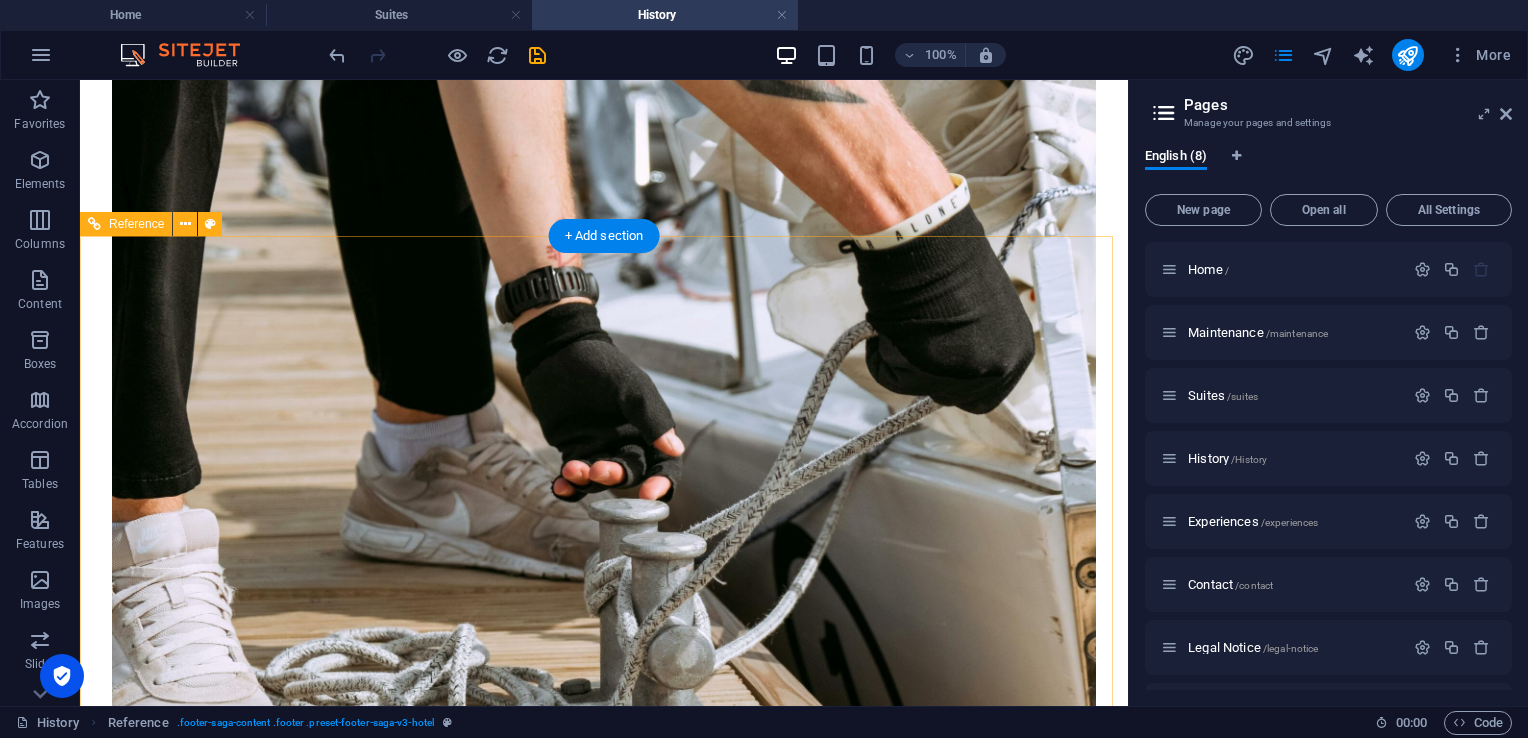 scroll, scrollTop: 4148, scrollLeft: 0, axis: vertical 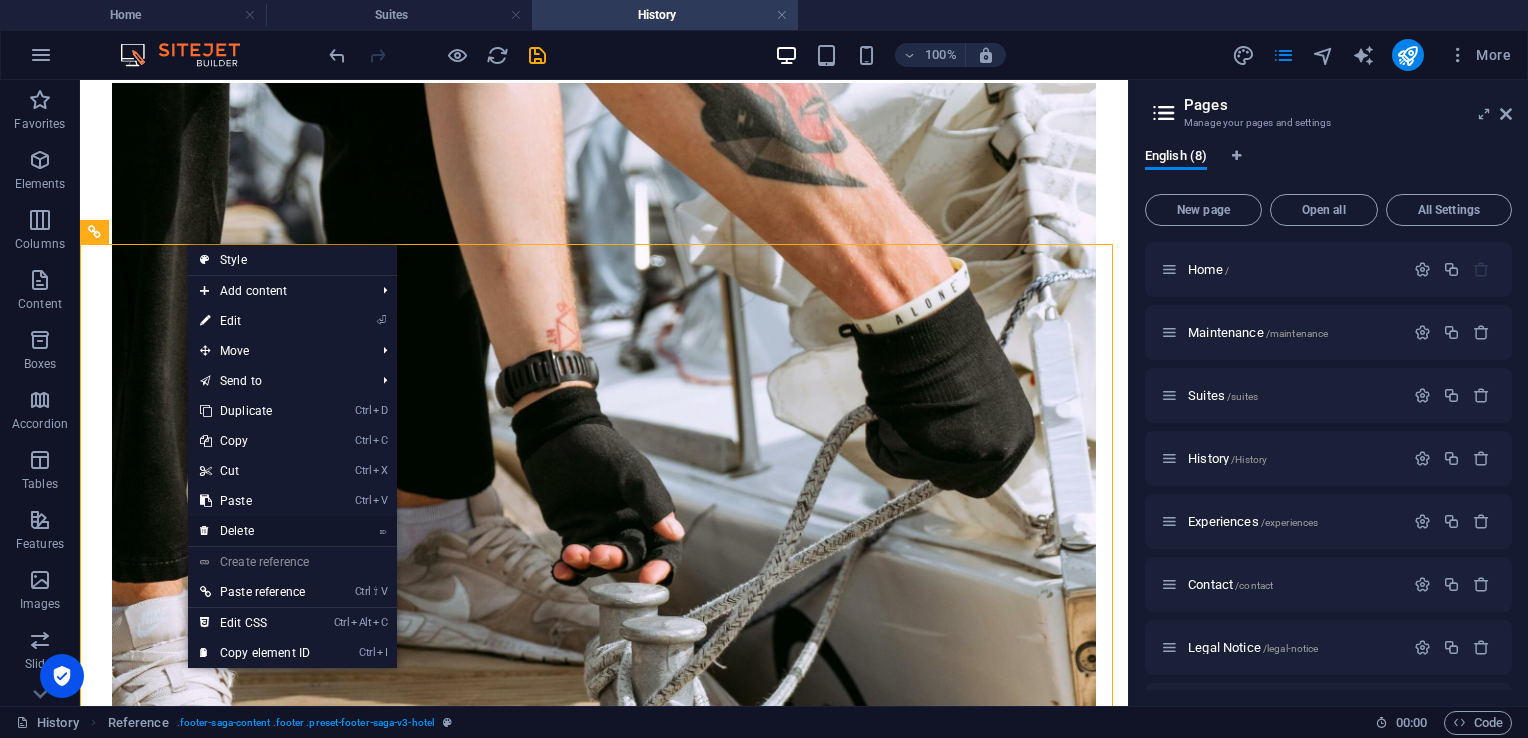 click on "⌦  Delete" at bounding box center (255, 531) 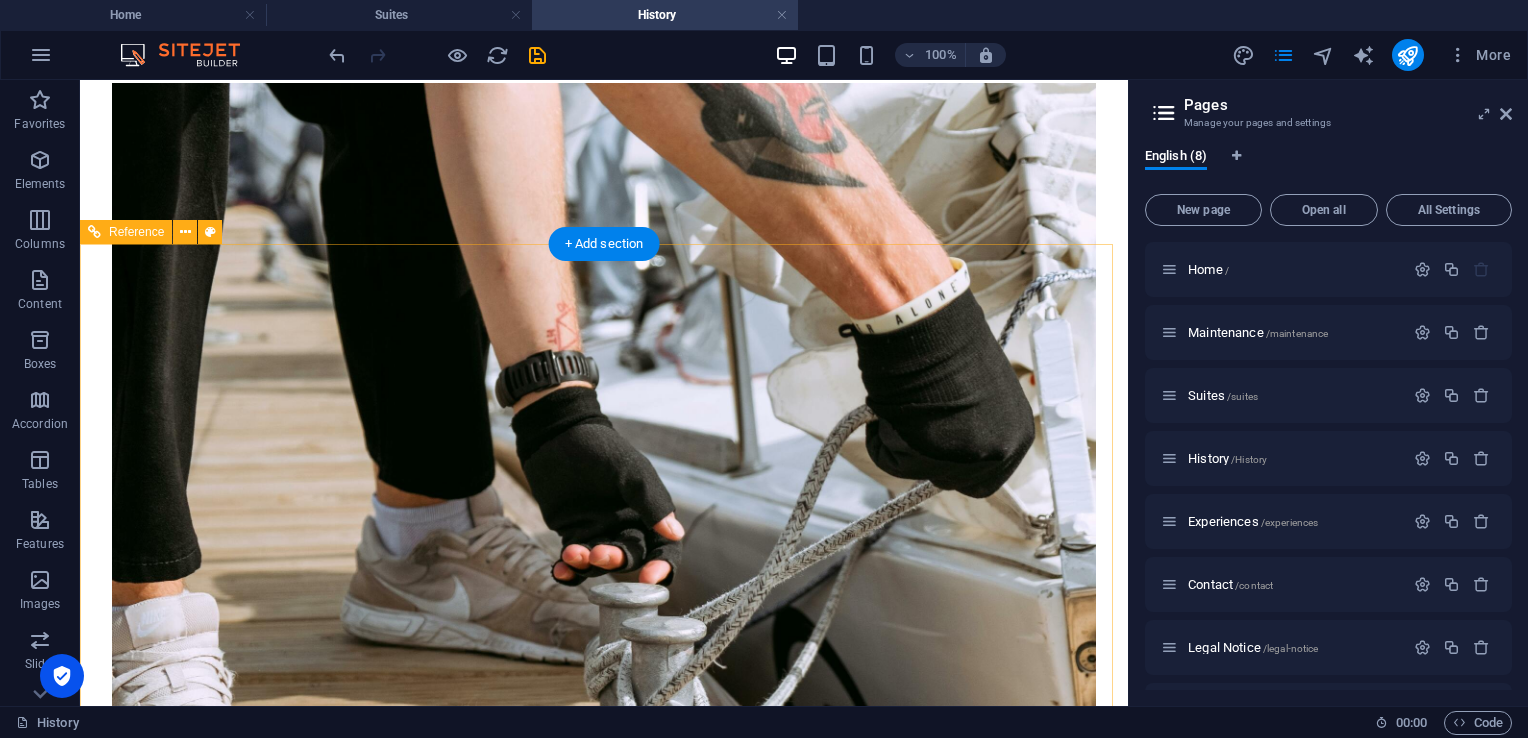 scroll, scrollTop: 4225, scrollLeft: 0, axis: vertical 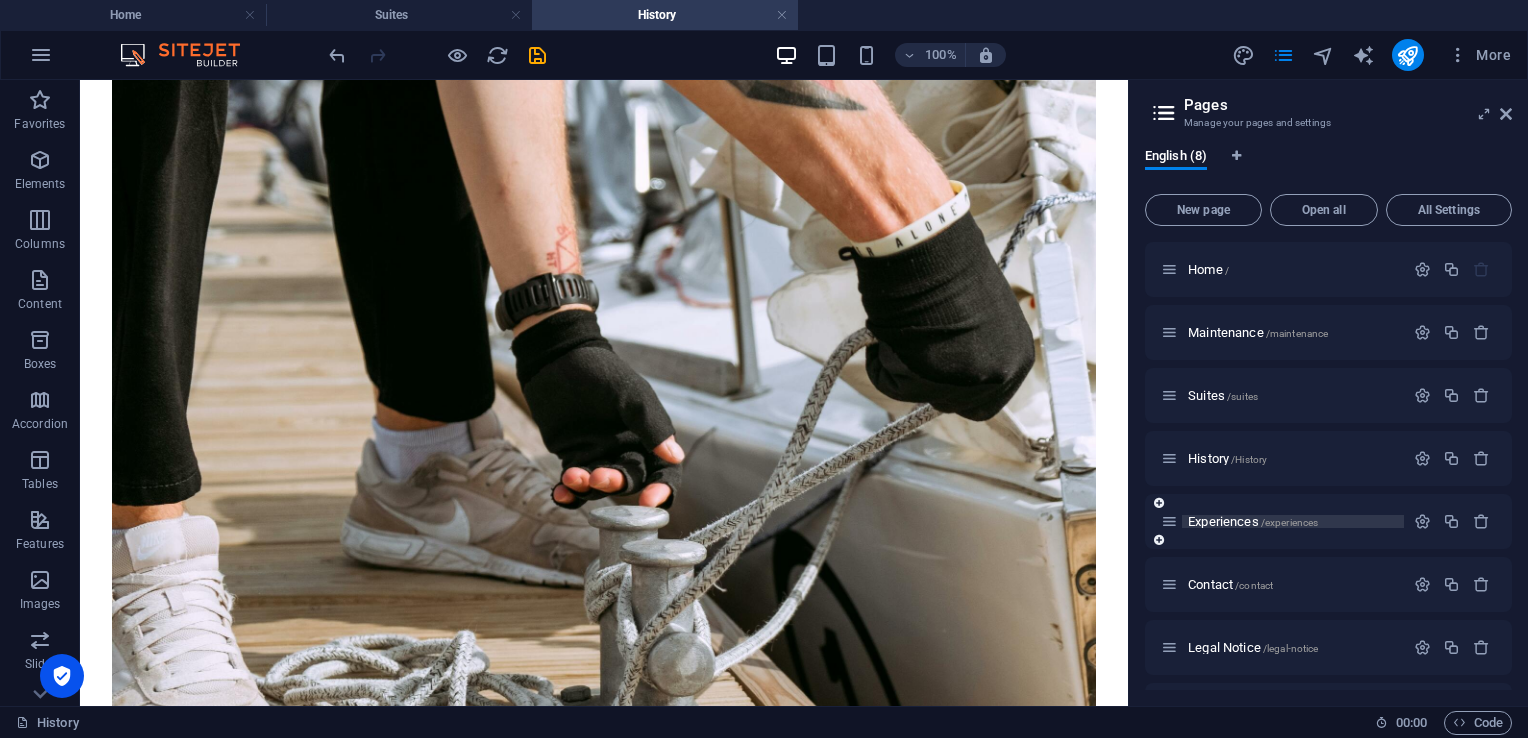 click on "Experiences /experiences" at bounding box center [1253, 521] 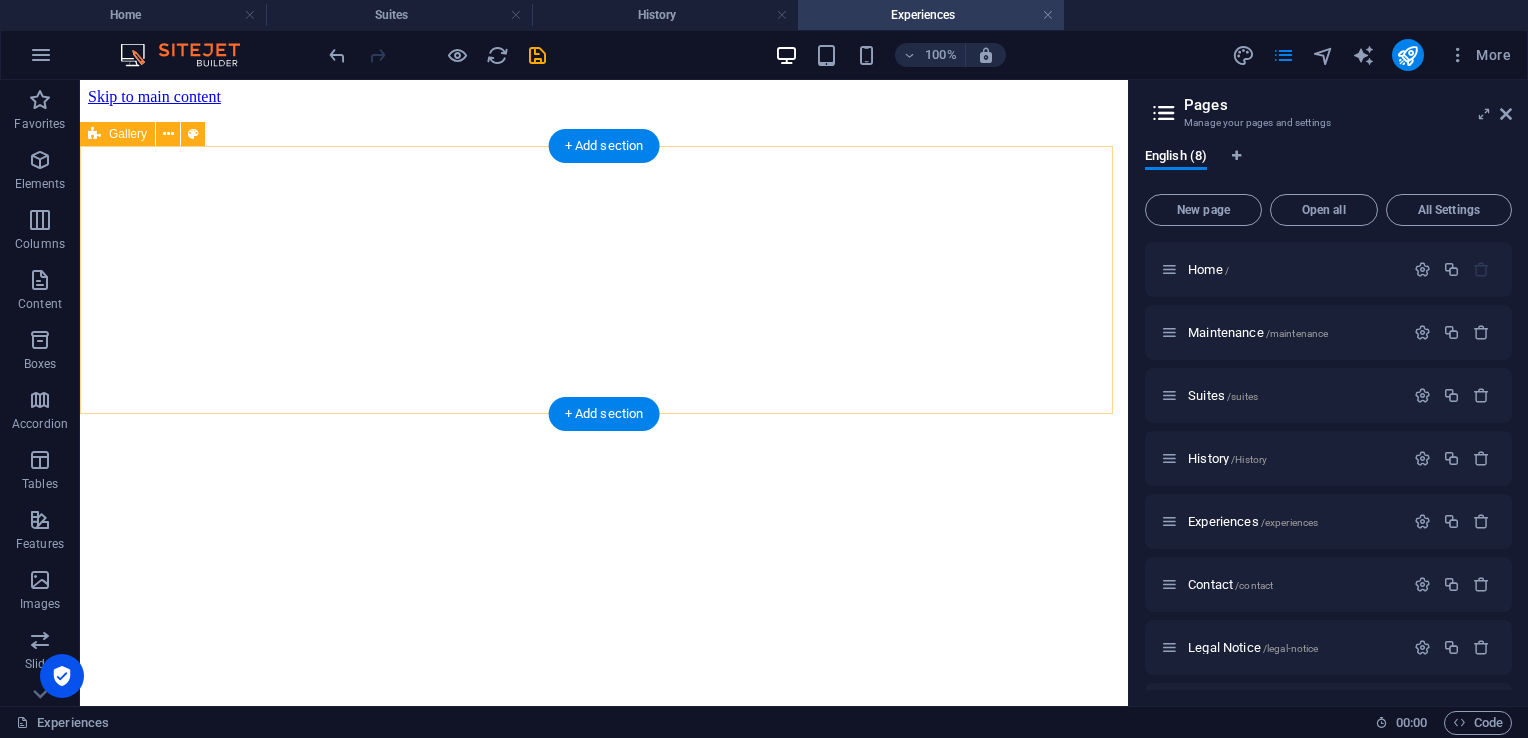 scroll, scrollTop: 4063, scrollLeft: 0, axis: vertical 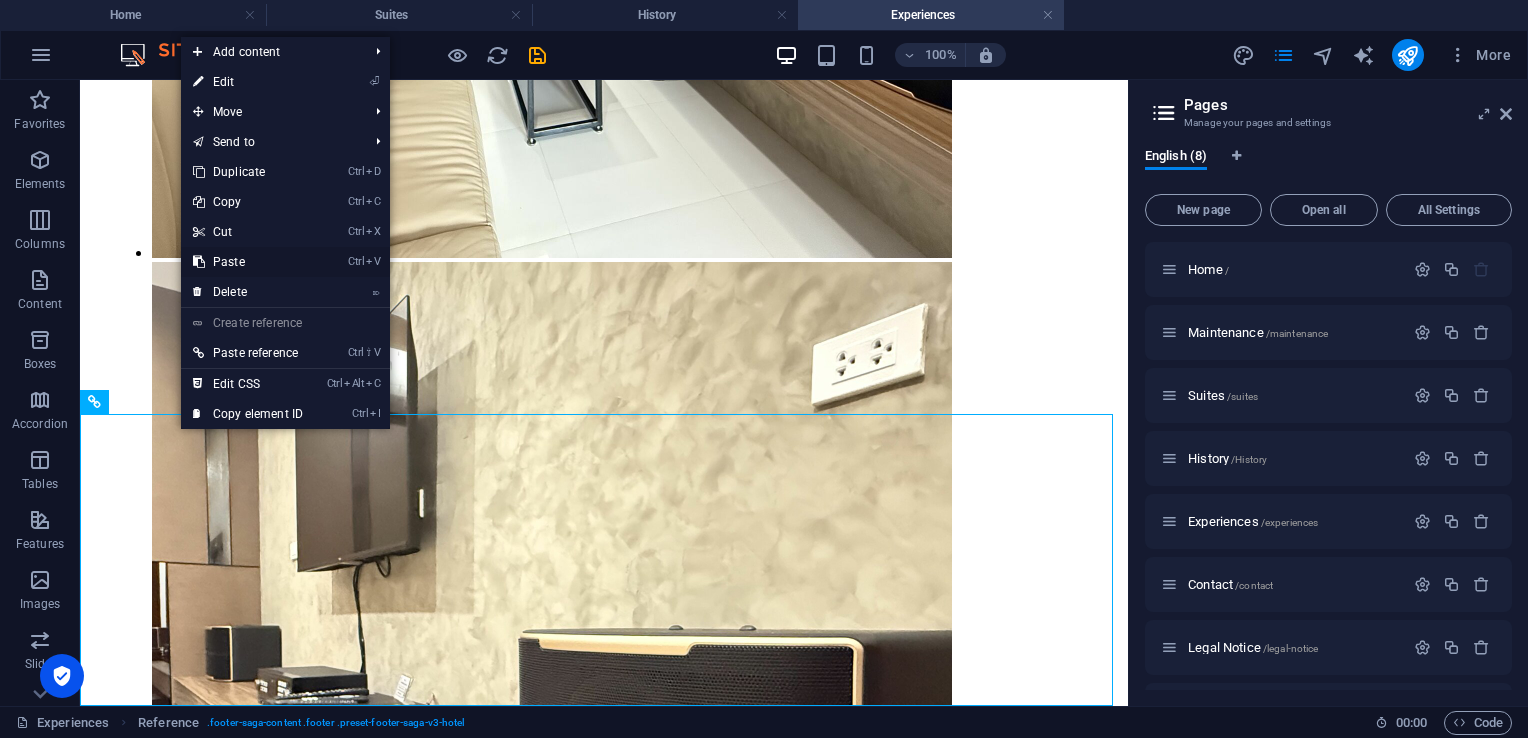 click on "Ctrl V  Paste" at bounding box center [248, 262] 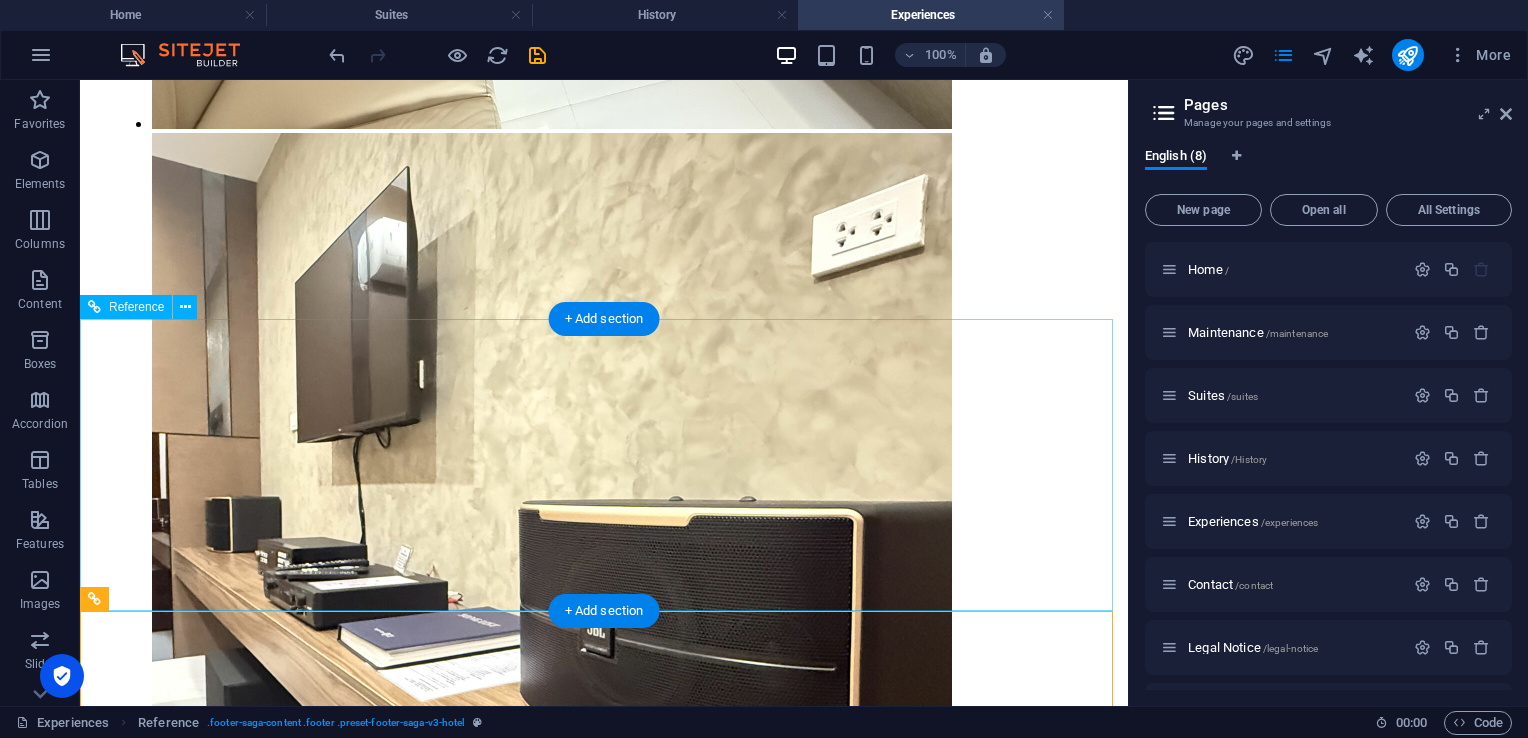scroll, scrollTop: 4156, scrollLeft: 0, axis: vertical 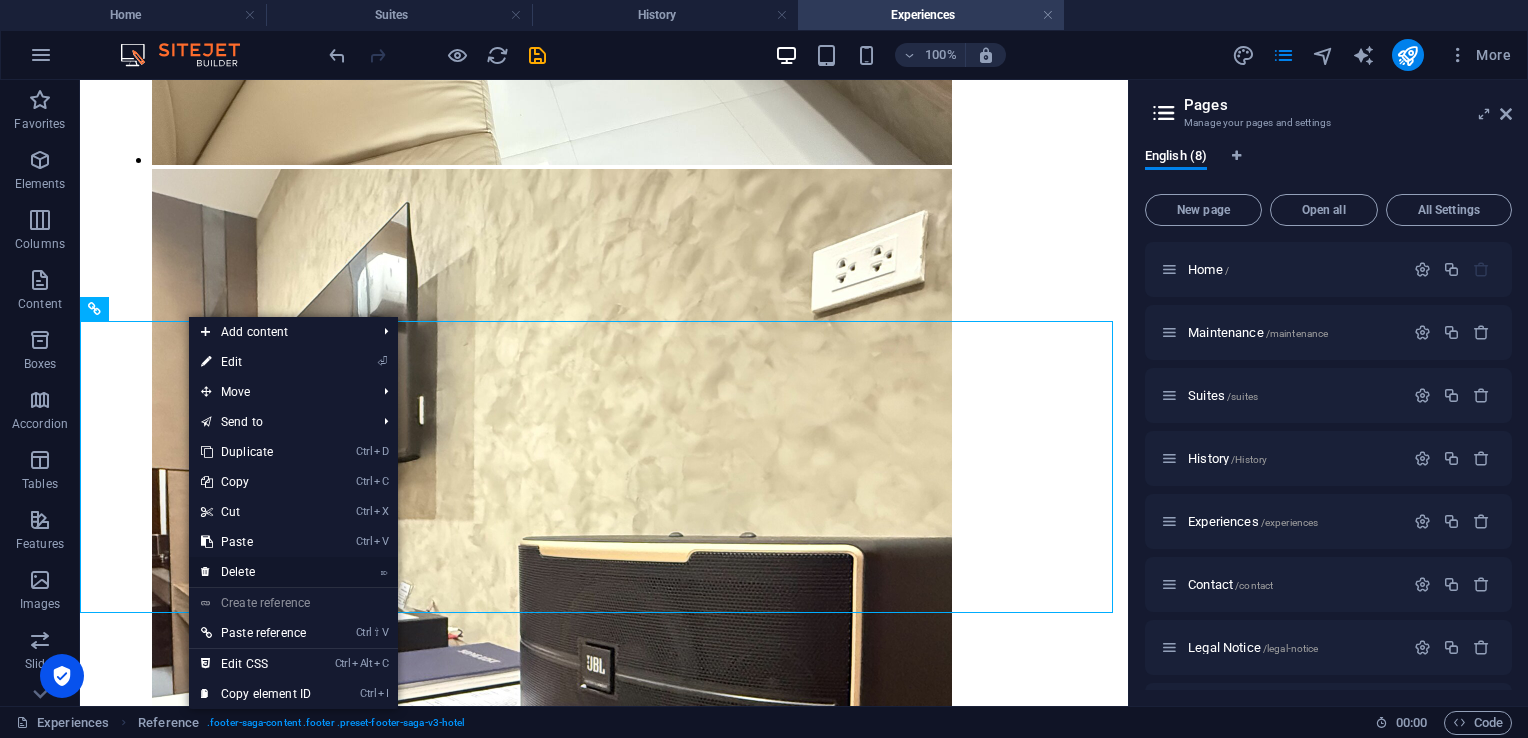 click on "⌦  Delete" at bounding box center [256, 572] 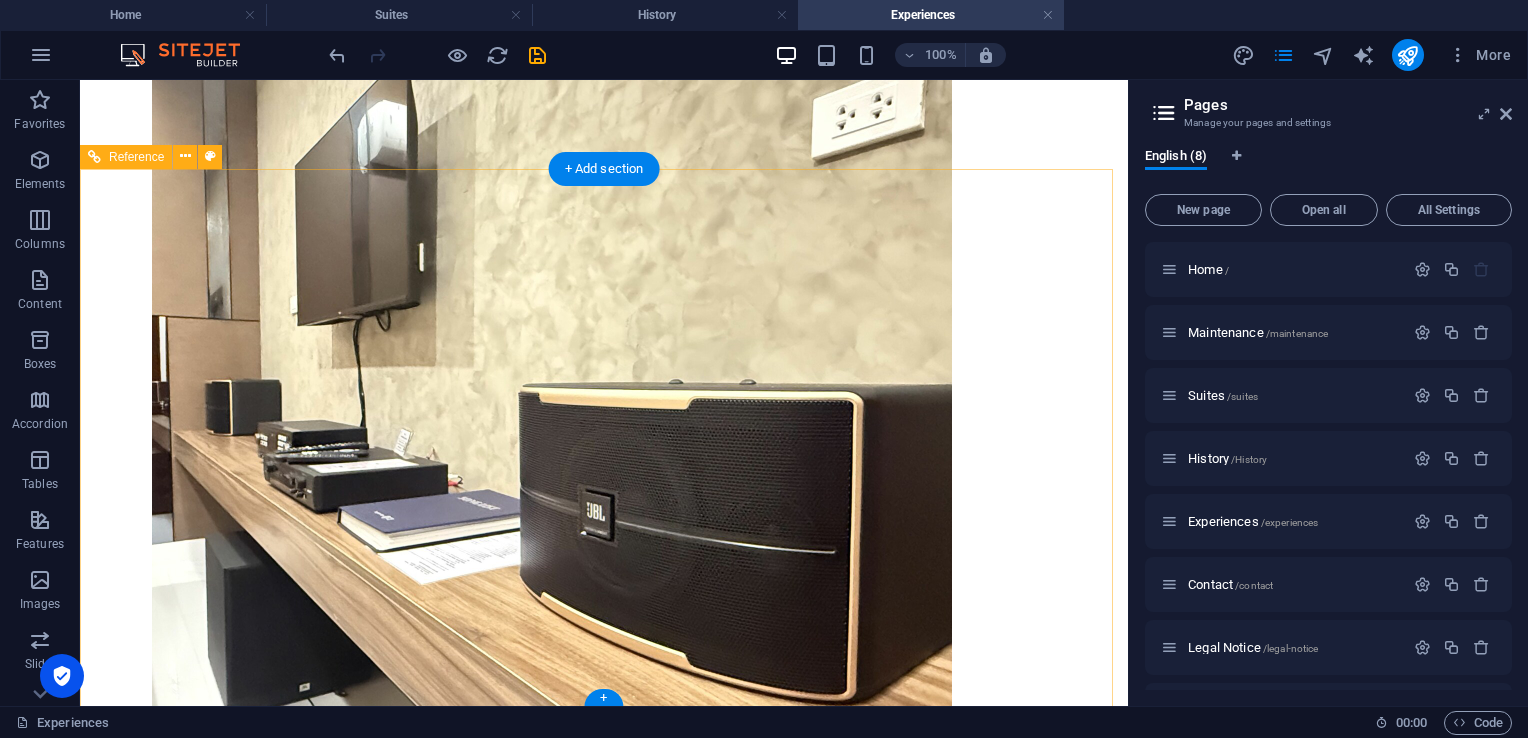 scroll, scrollTop: 4308, scrollLeft: 0, axis: vertical 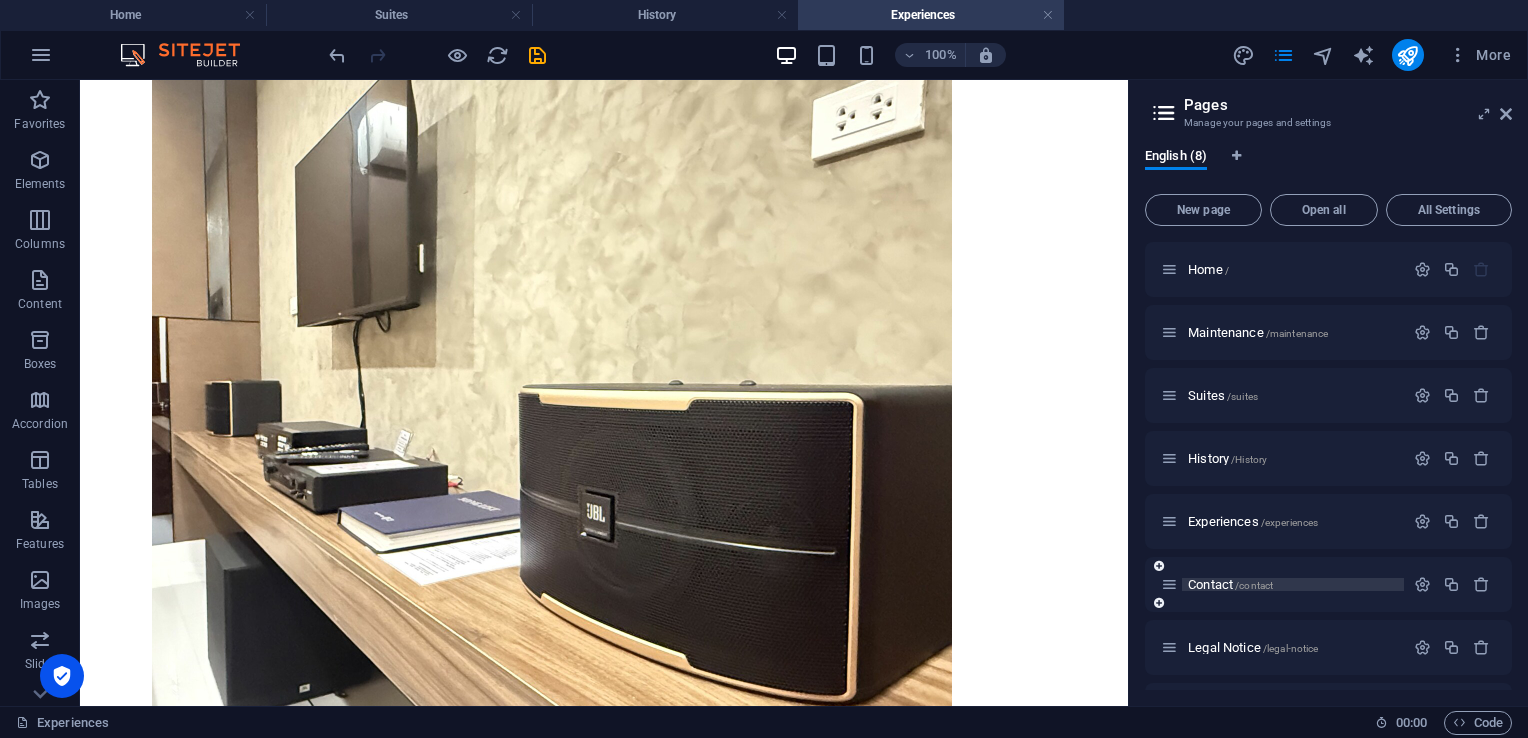 click on "Contact /contact" at bounding box center (1230, 584) 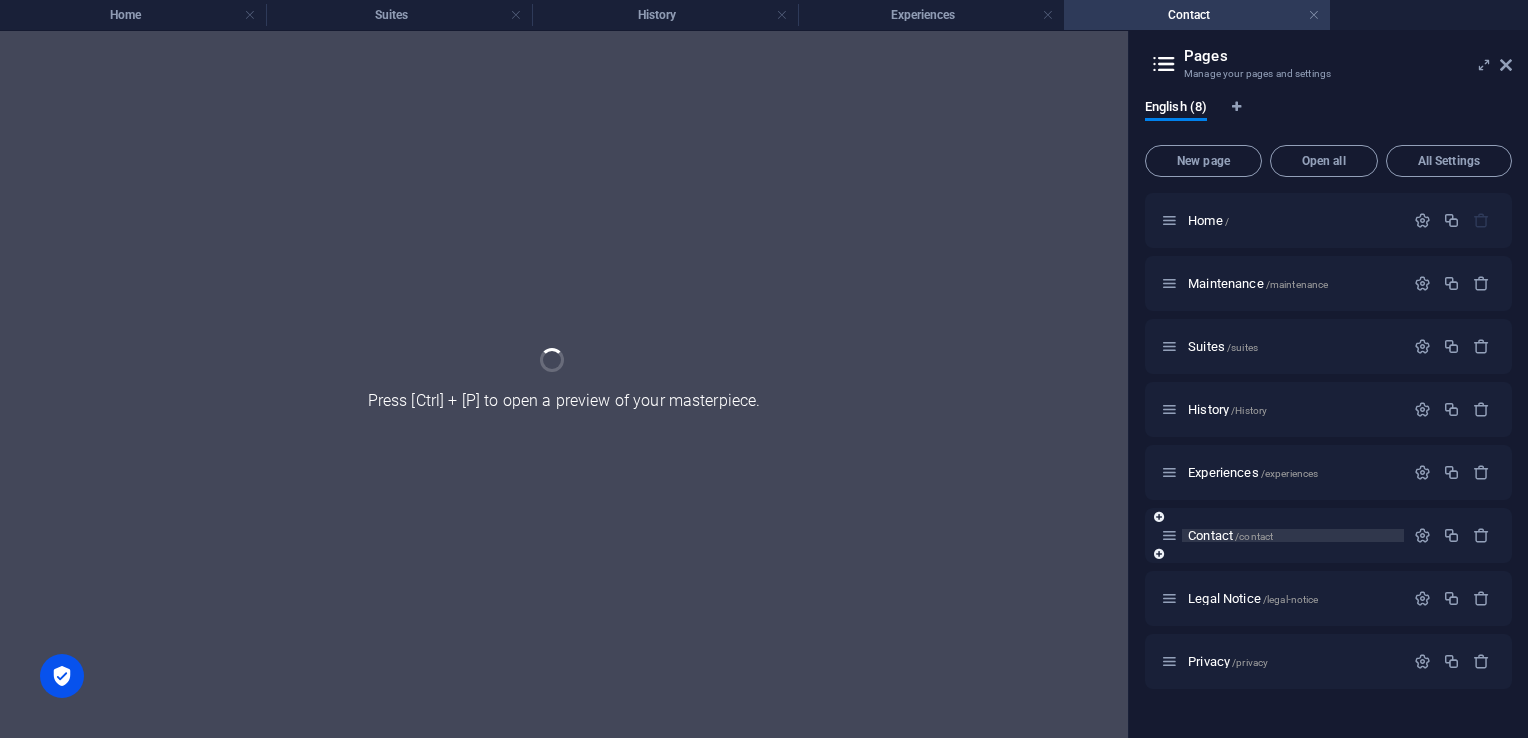 scroll, scrollTop: 0, scrollLeft: 0, axis: both 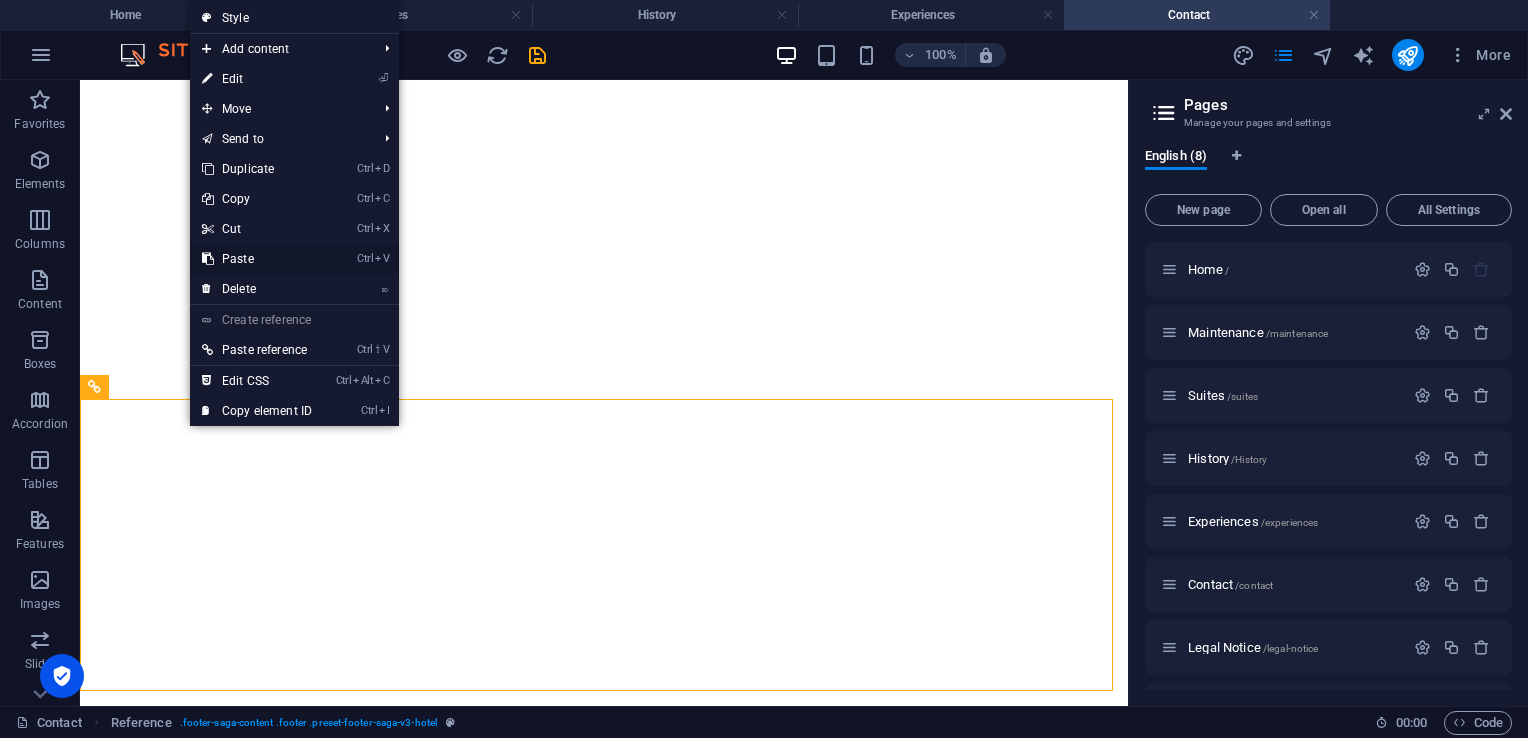 click on "Ctrl V  Paste" at bounding box center (257, 259) 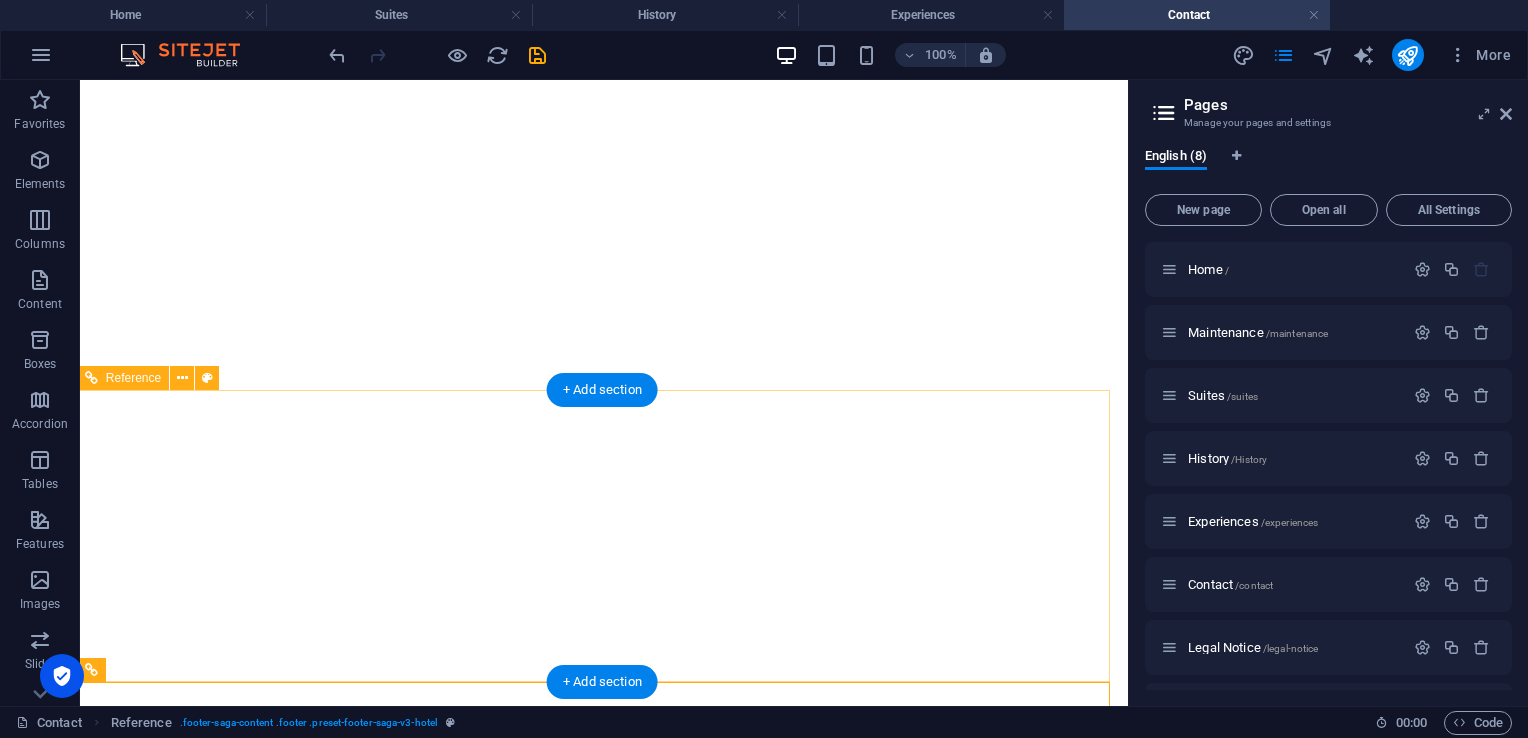 scroll, scrollTop: 1714, scrollLeft: 4, axis: both 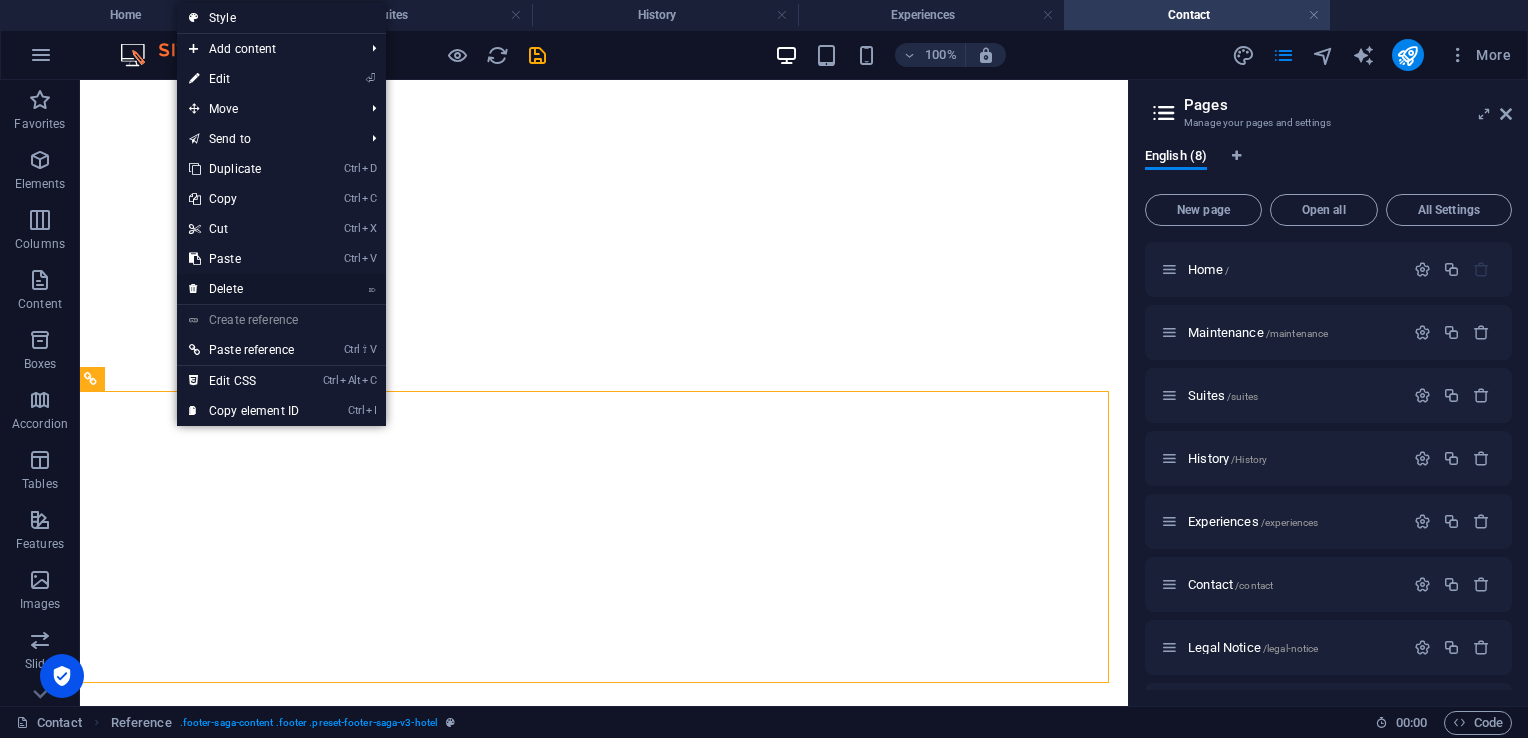 click on "⌦  Delete" at bounding box center [244, 289] 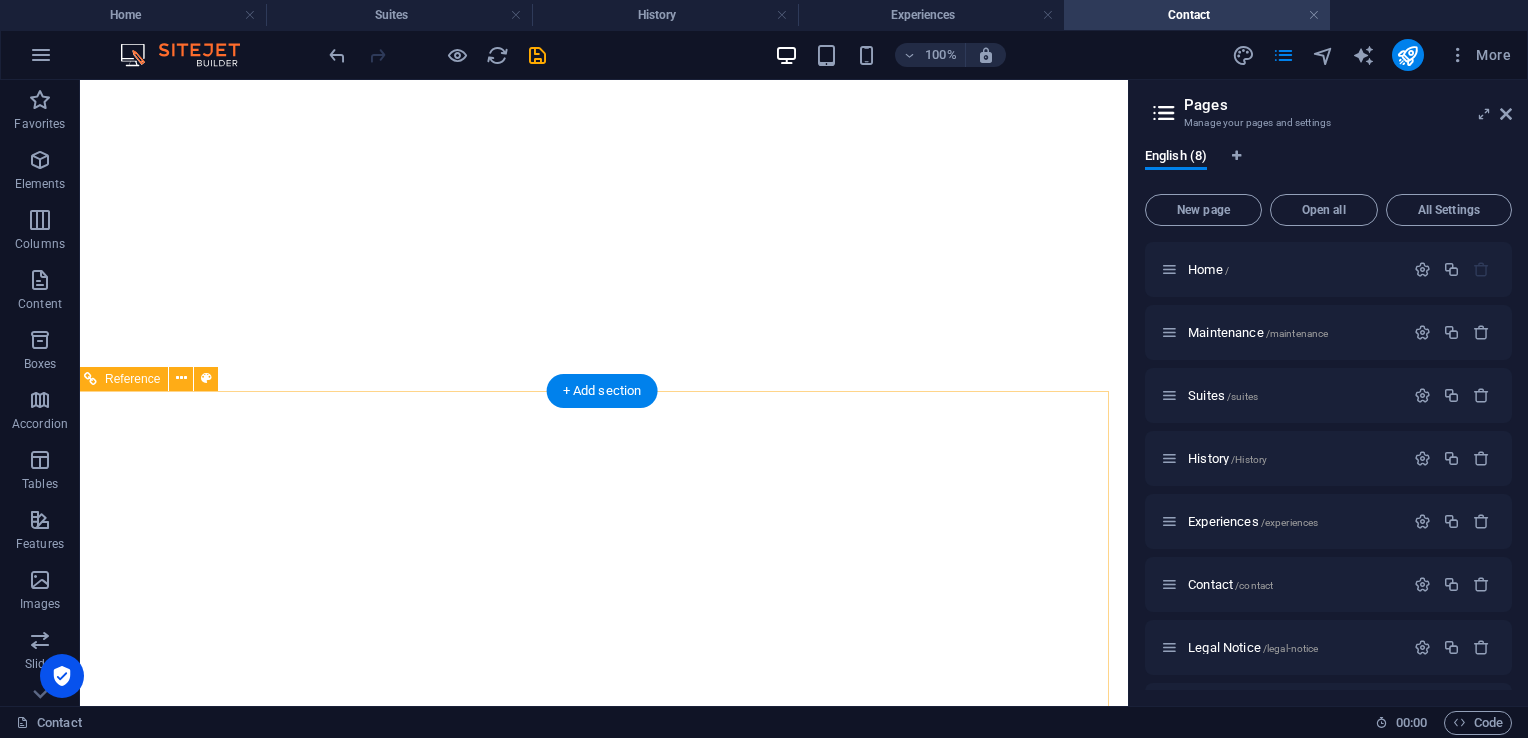 scroll, scrollTop: 1952, scrollLeft: 4, axis: both 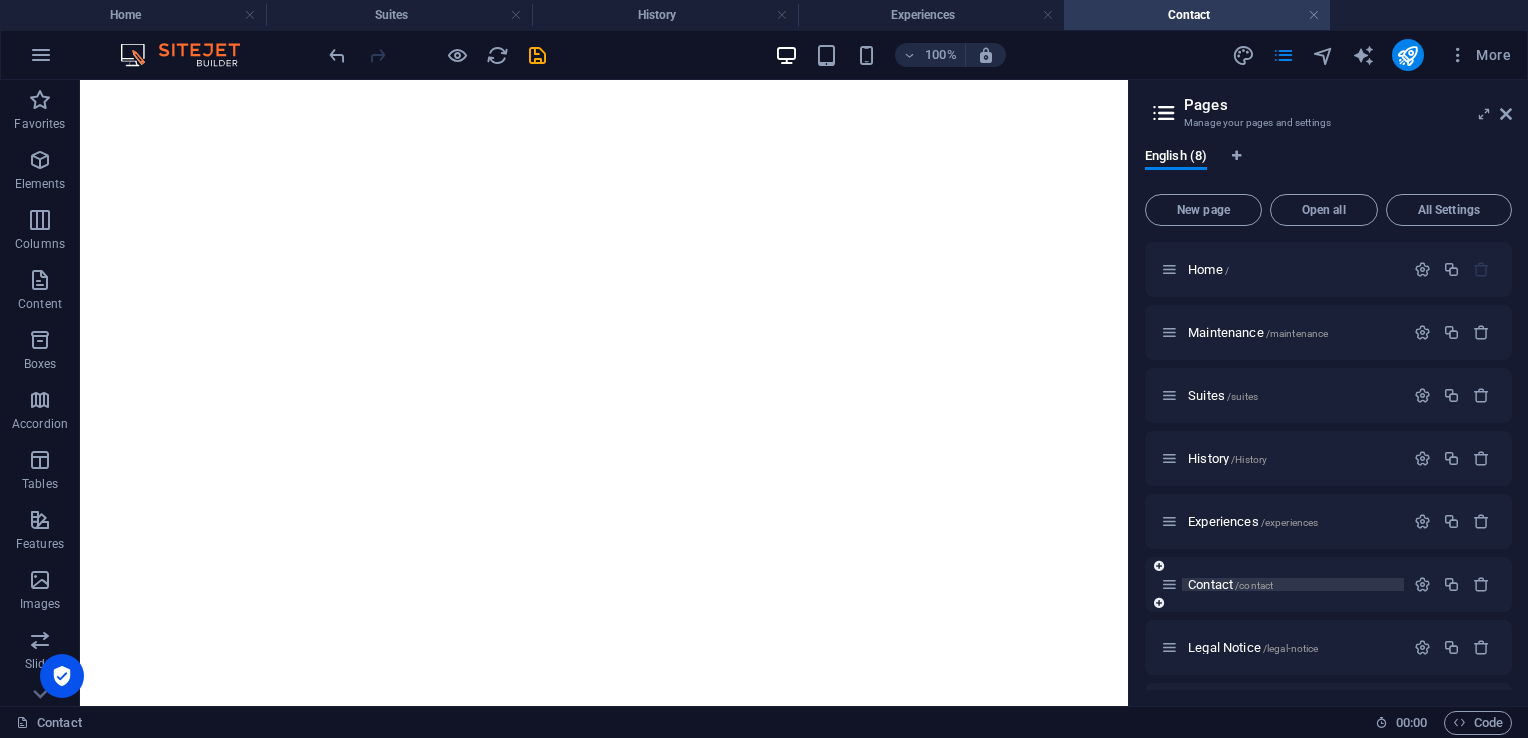 click on "Contact /contact" at bounding box center (1230, 584) 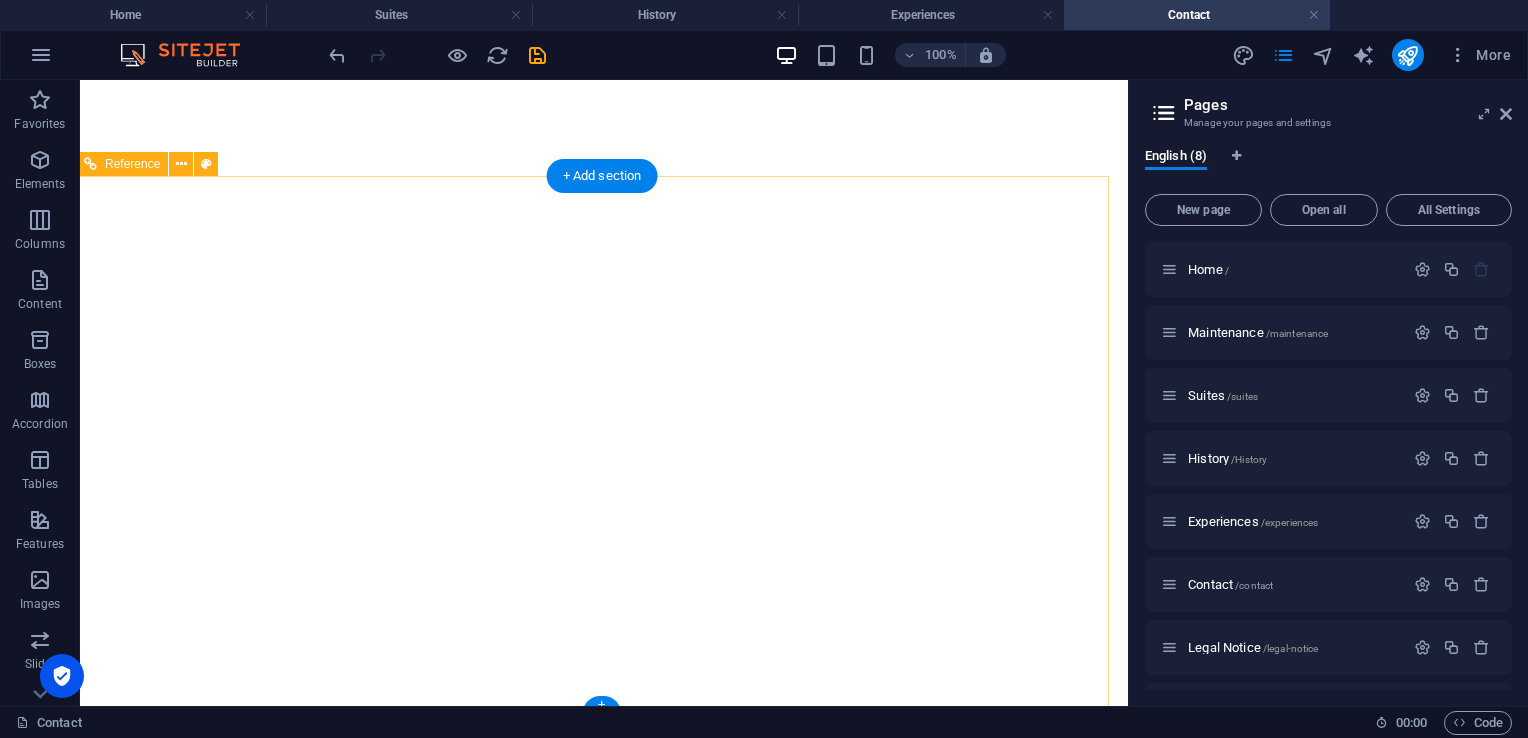 scroll, scrollTop: 1912, scrollLeft: 4, axis: both 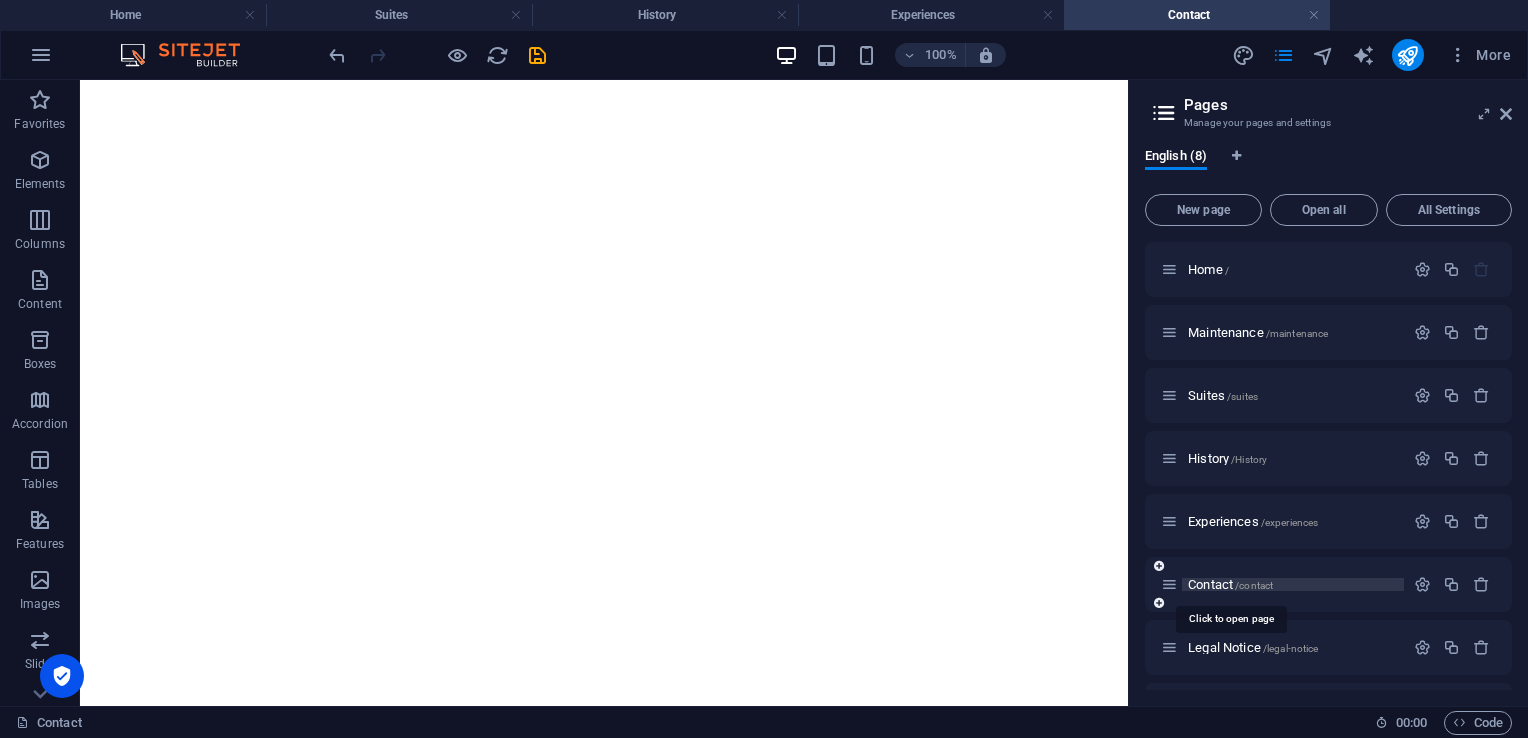 click on "Contact /contact" at bounding box center (1230, 584) 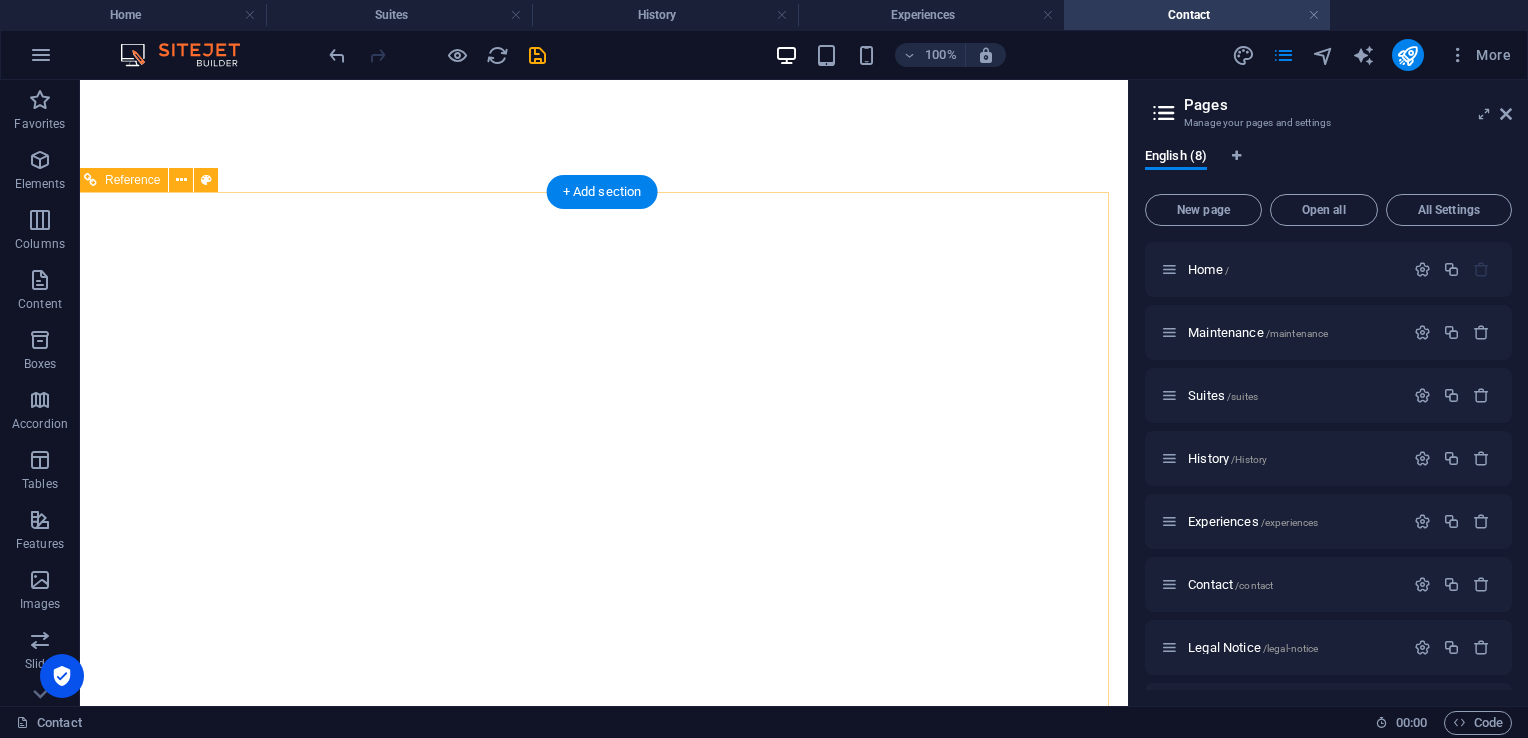 scroll, scrollTop: 1952, scrollLeft: 4, axis: both 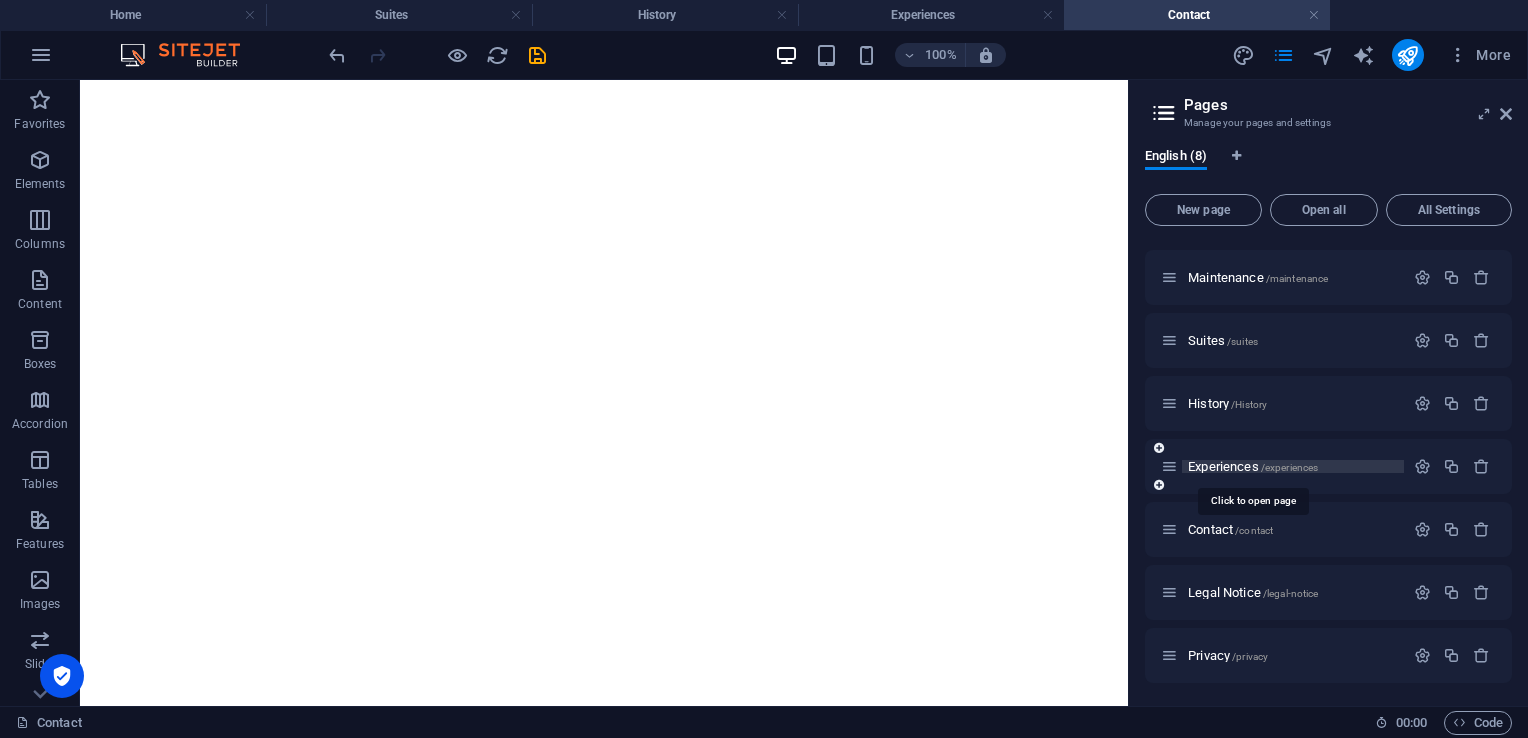 click on "Experiences /experiences" at bounding box center (1253, 466) 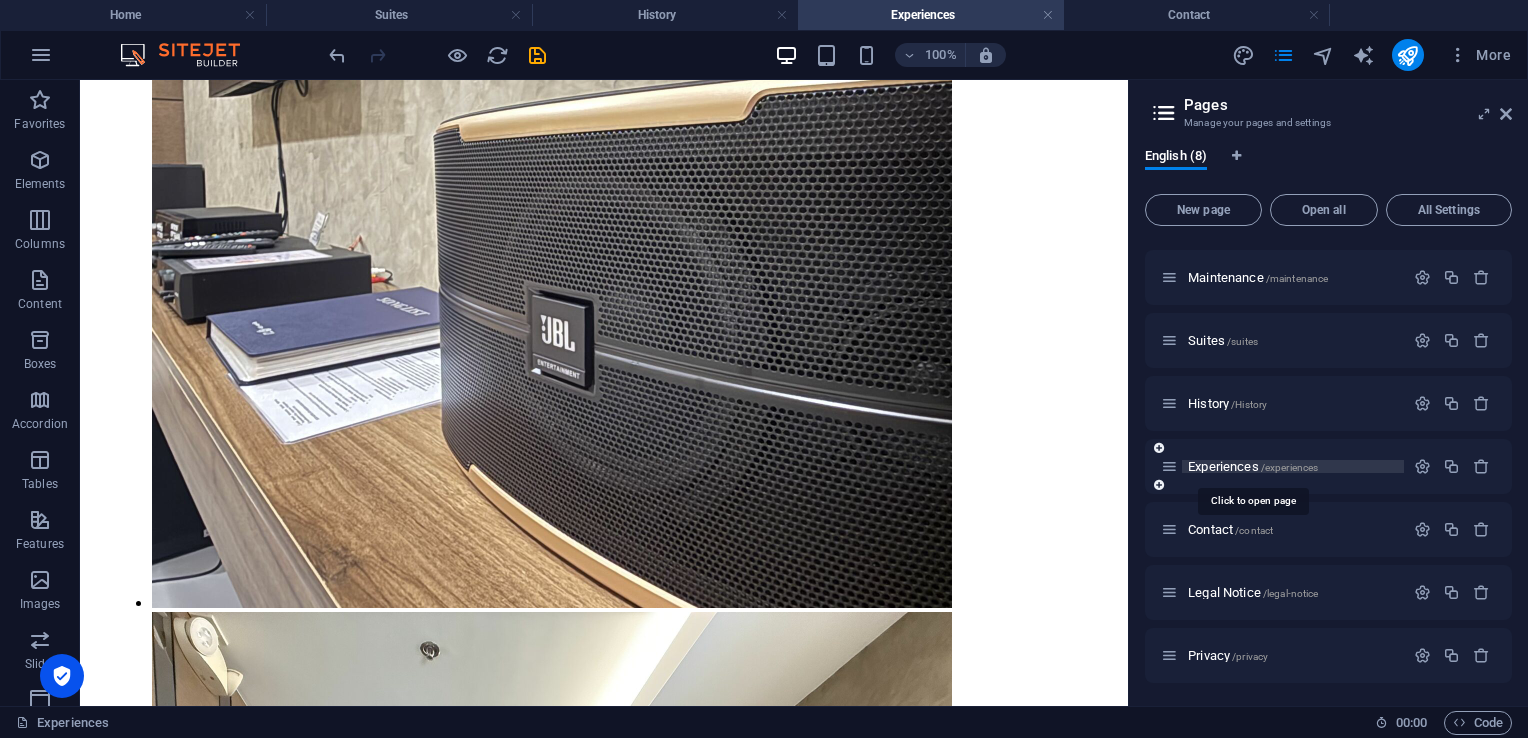 scroll, scrollTop: 0, scrollLeft: 0, axis: both 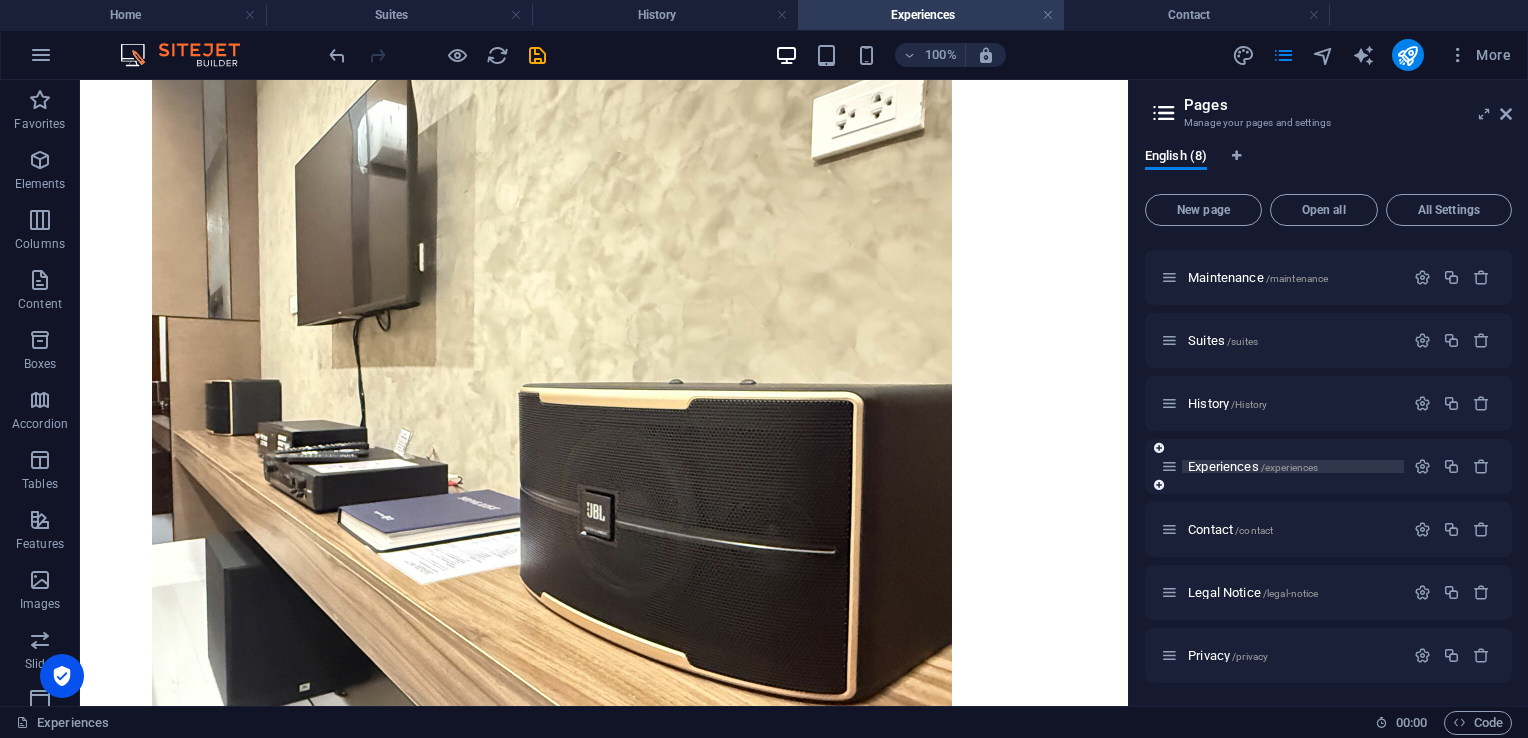 click on "Experiences /experiences" at bounding box center (1253, 466) 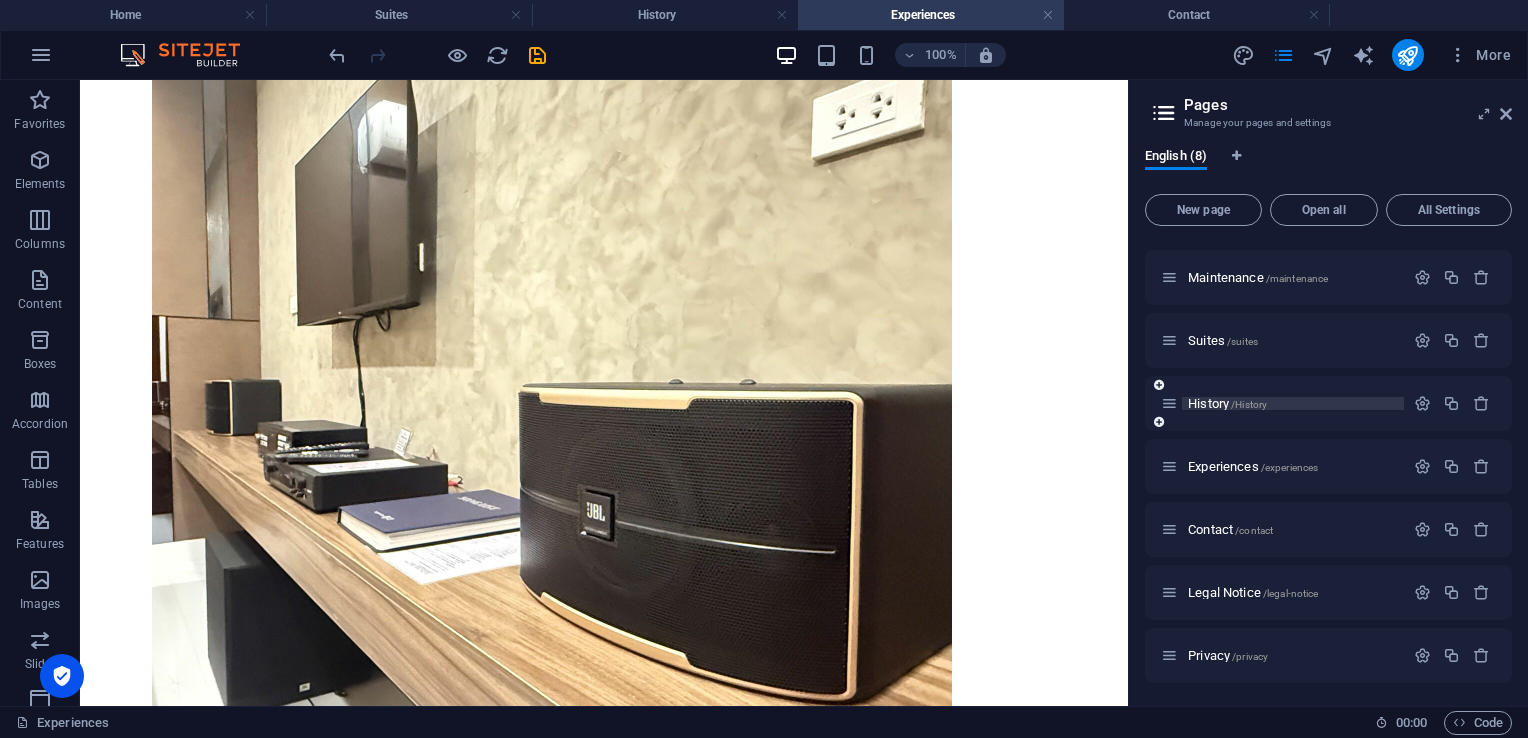 click on "History /History" at bounding box center (1227, 403) 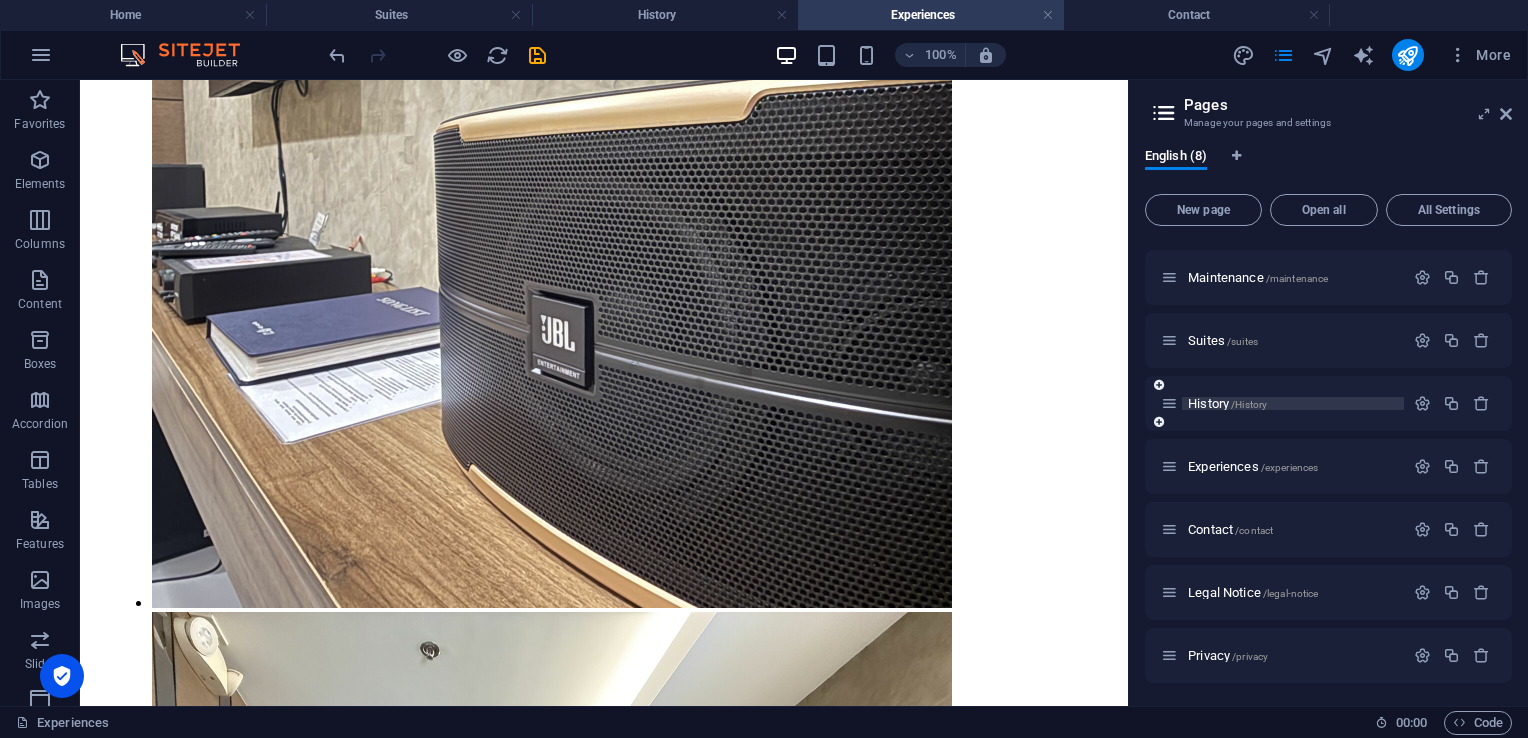 scroll, scrollTop: 0, scrollLeft: 0, axis: both 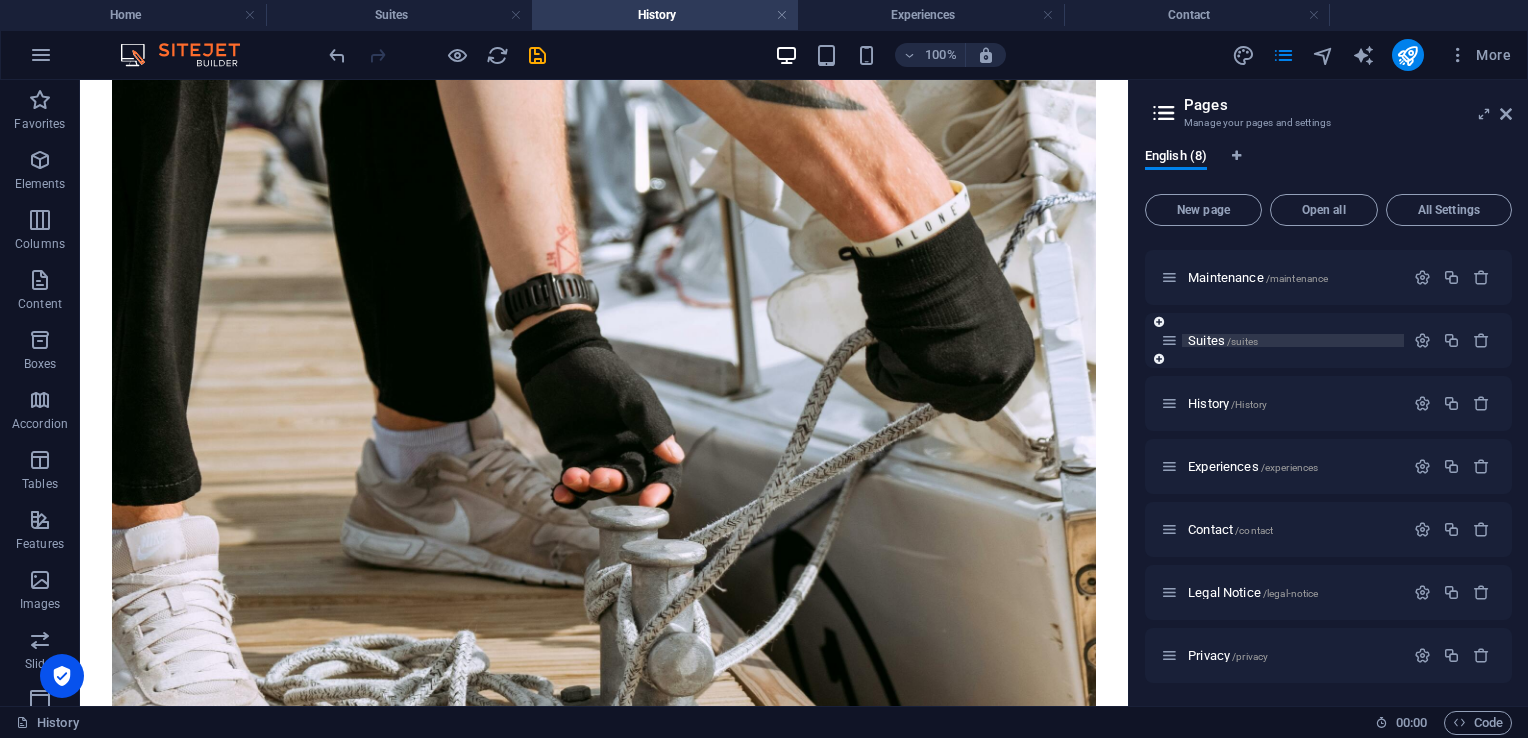 click on "Suites /suites" at bounding box center [1223, 340] 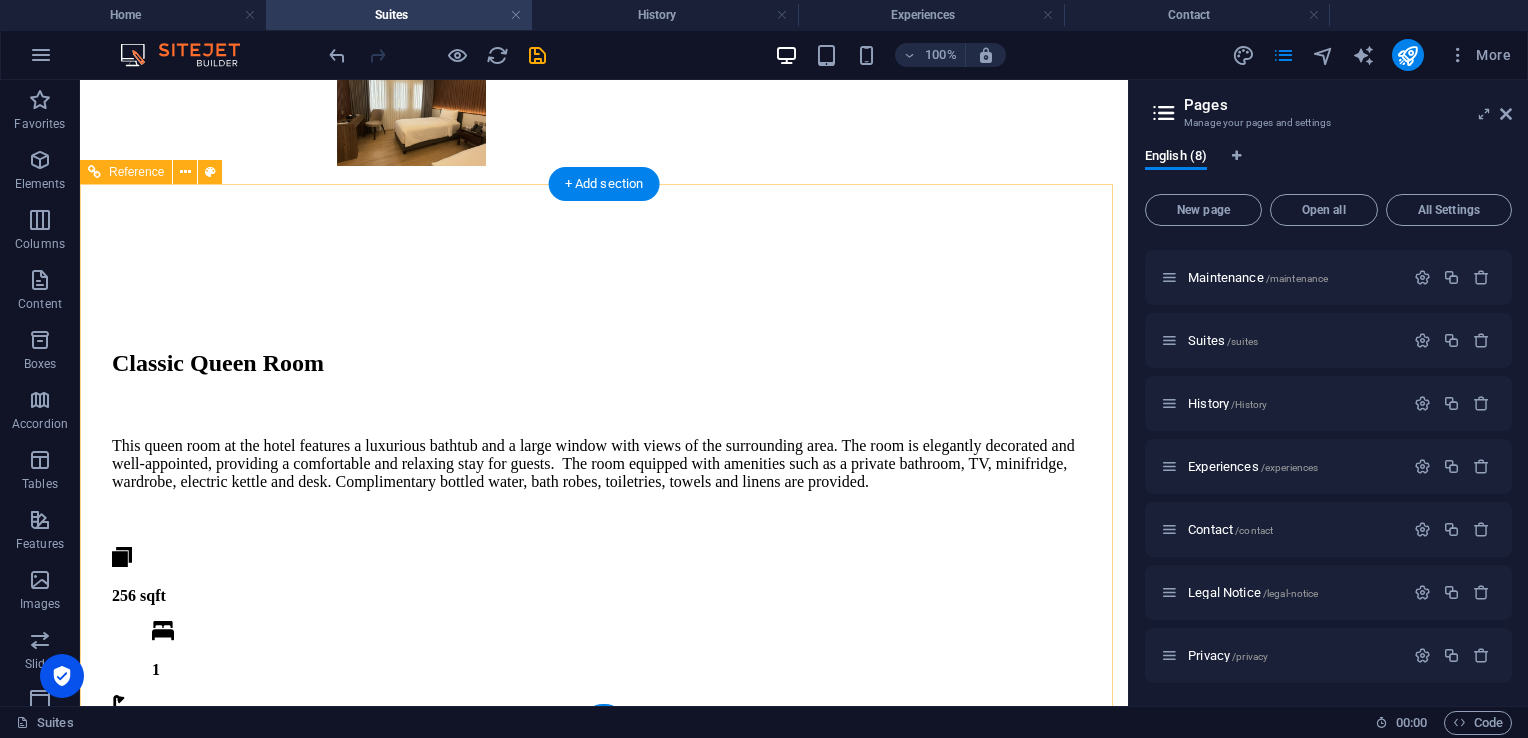 scroll, scrollTop: 7209, scrollLeft: 0, axis: vertical 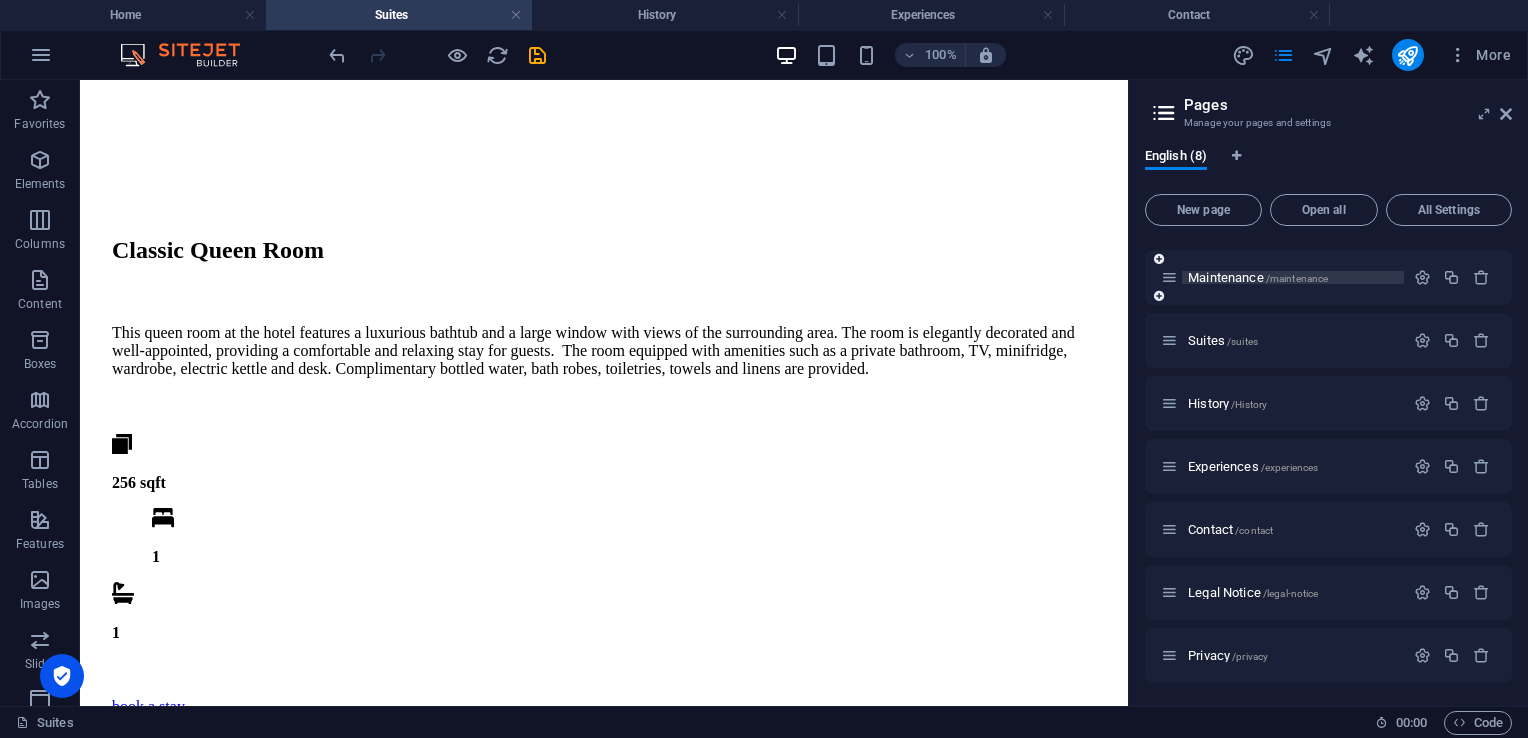 click on "Maintenance /maintenance" at bounding box center [1258, 277] 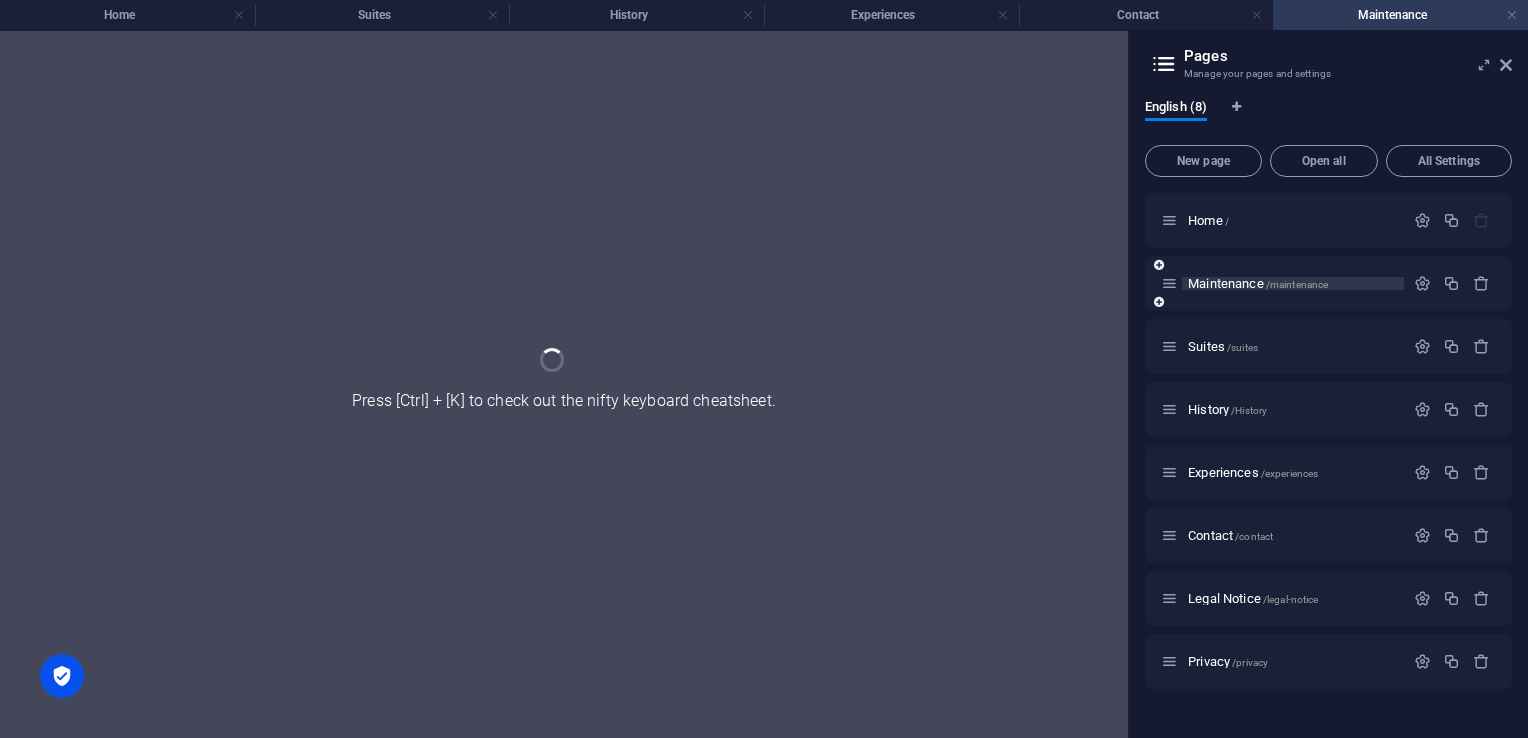 scroll, scrollTop: 0, scrollLeft: 0, axis: both 